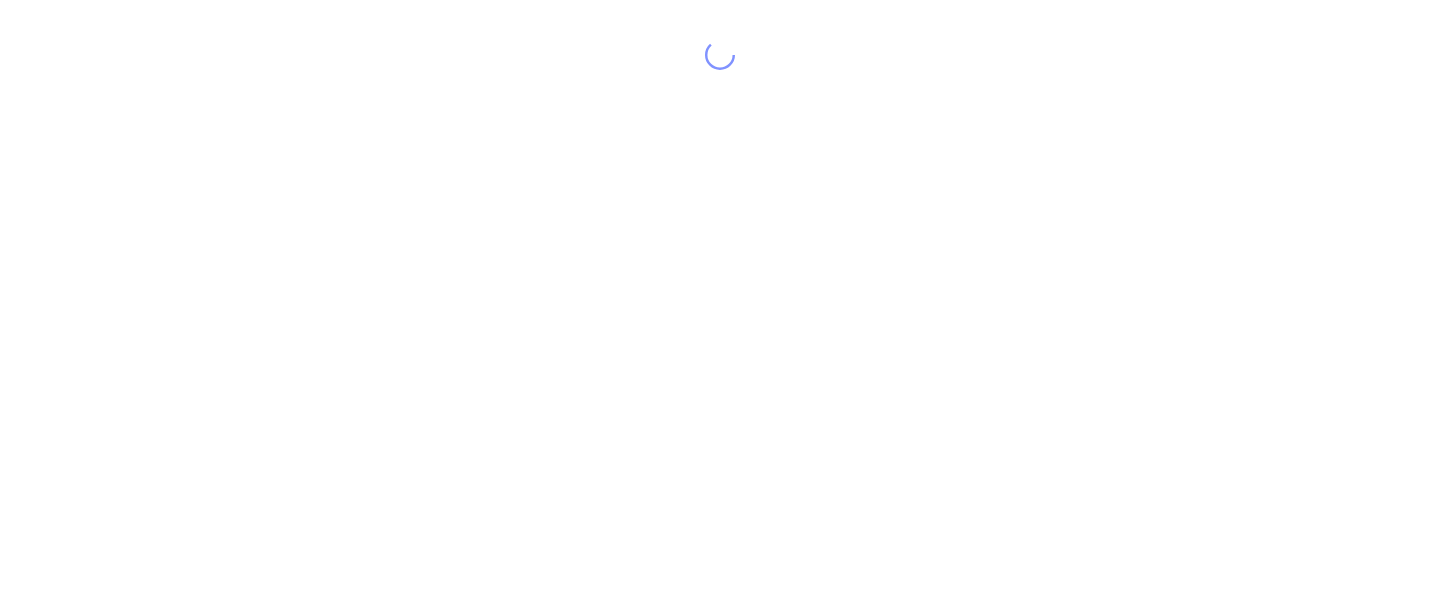 scroll, scrollTop: 0, scrollLeft: 0, axis: both 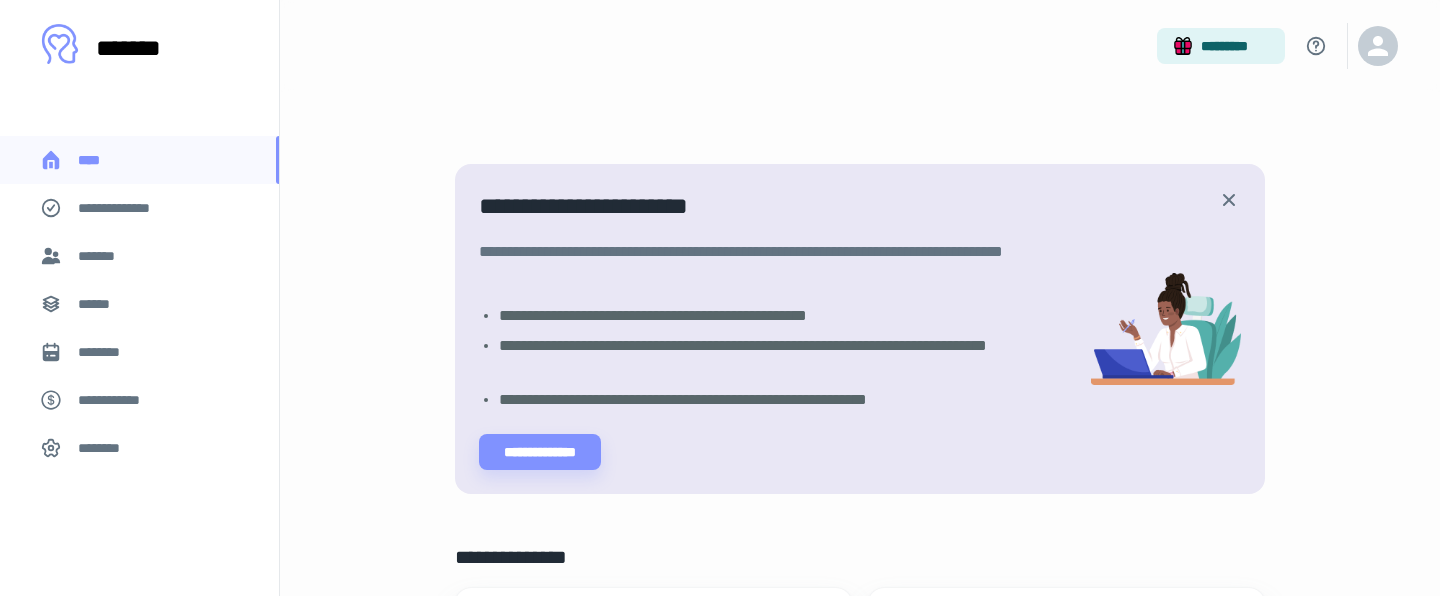 click on "*******" at bounding box center [139, 256] 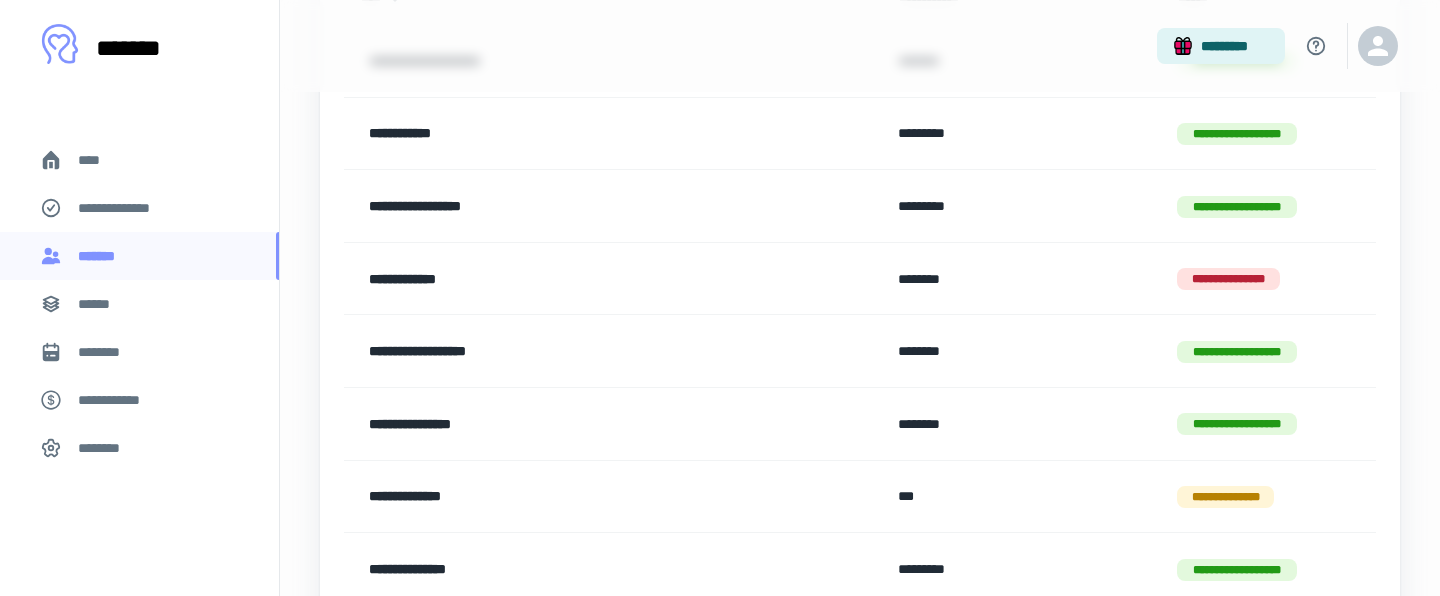 scroll, scrollTop: 348, scrollLeft: 0, axis: vertical 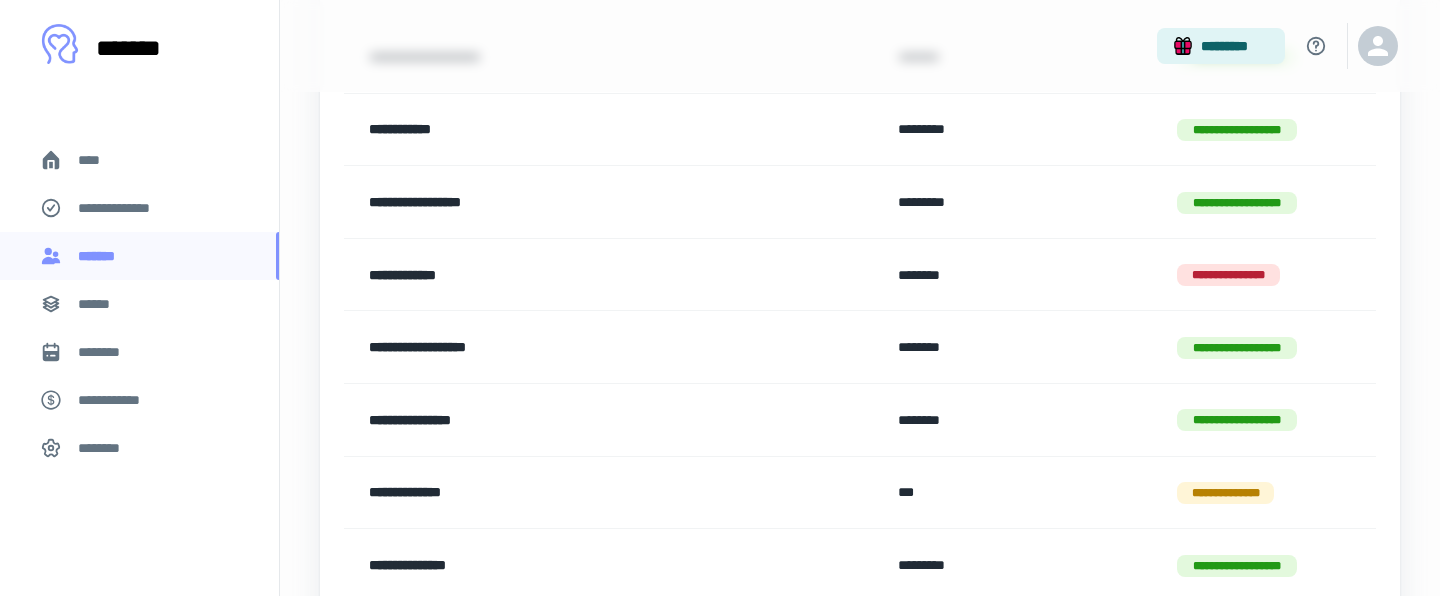 click on "********" at bounding box center (139, 352) 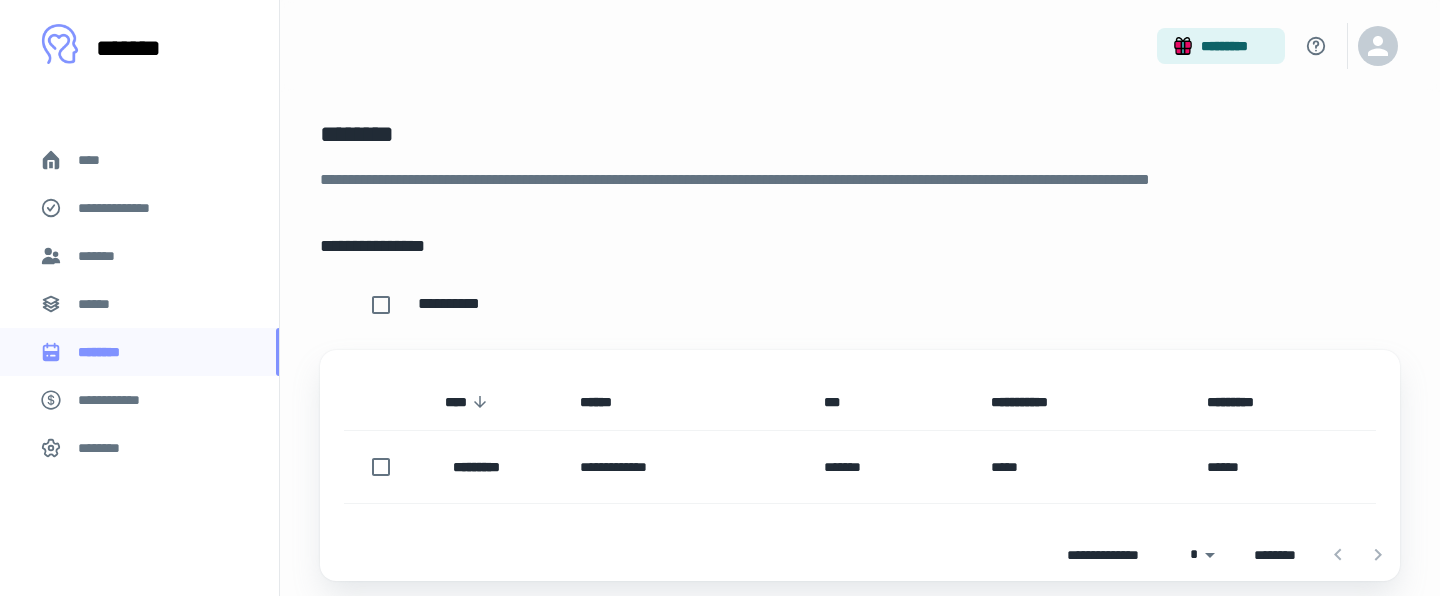 scroll, scrollTop: 153, scrollLeft: 0, axis: vertical 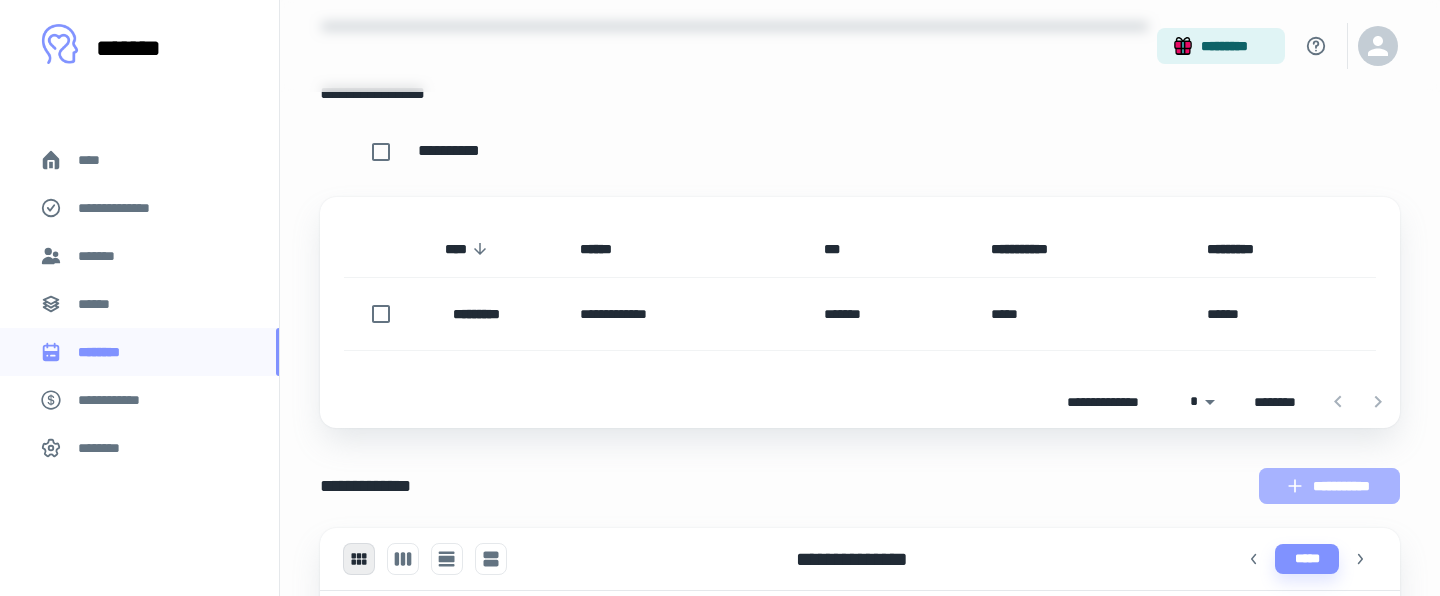 click on "**********" at bounding box center [1329, 486] 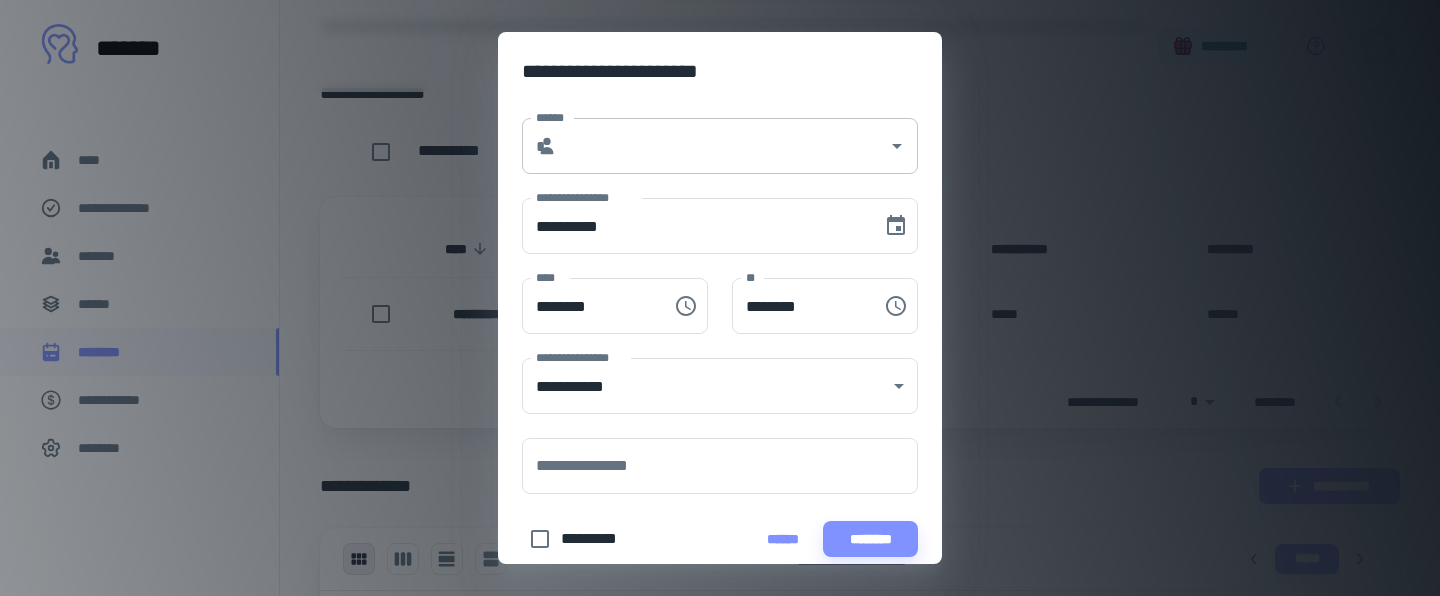 click on "******" at bounding box center [722, 146] 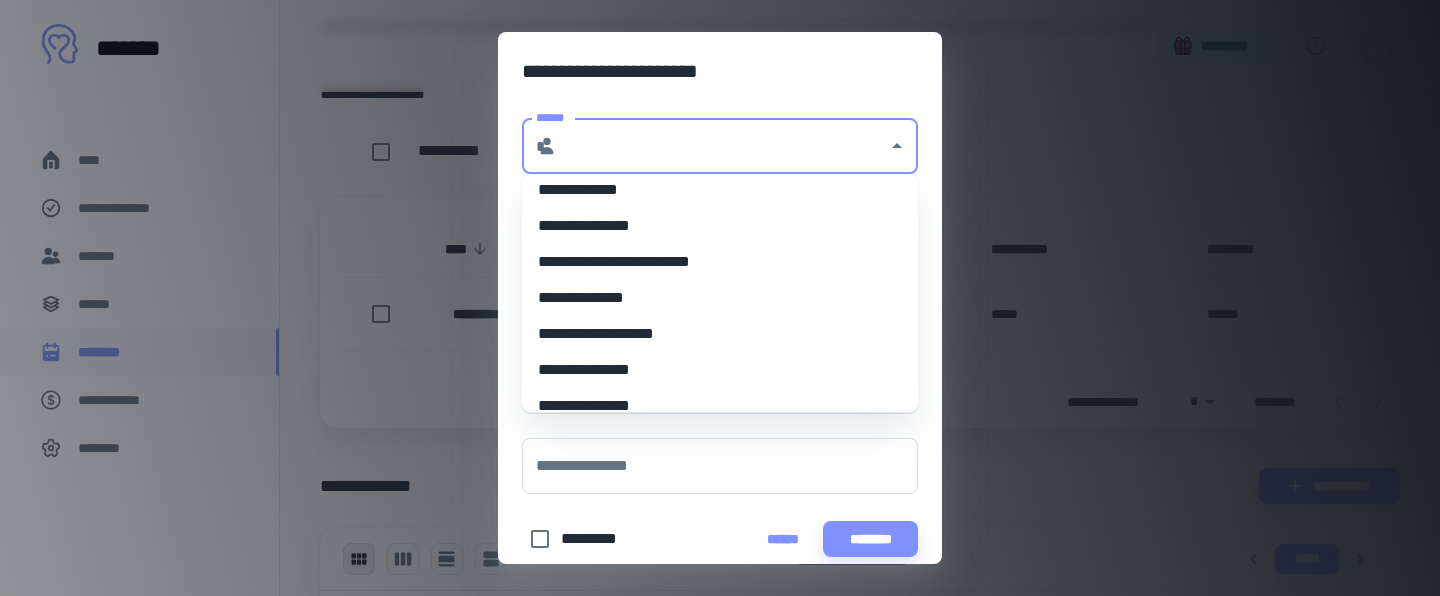 scroll, scrollTop: 415, scrollLeft: 0, axis: vertical 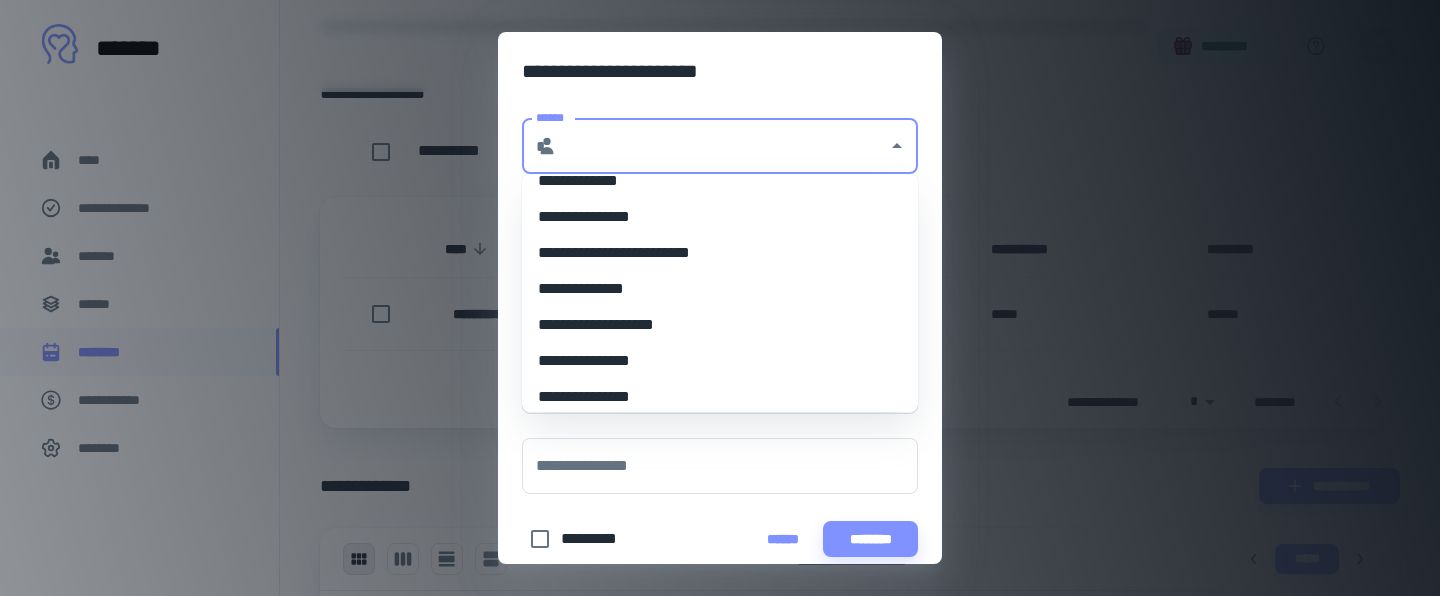 click on "**********" at bounding box center (720, 325) 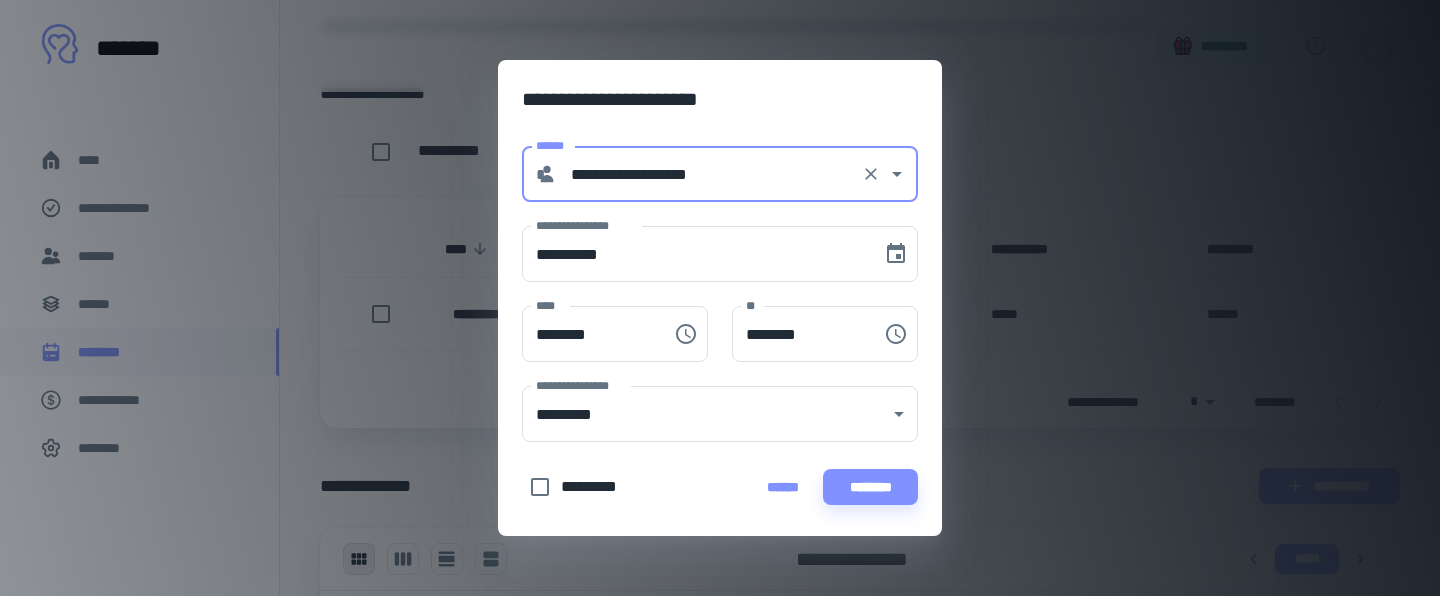 type on "**********" 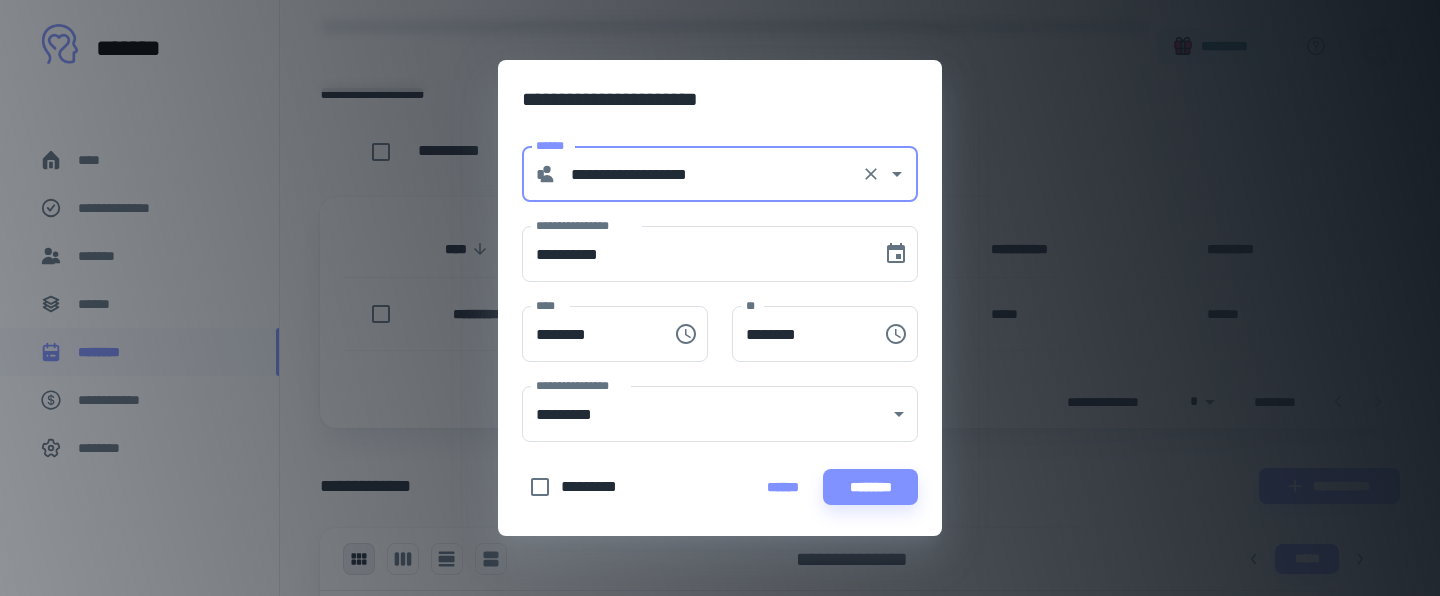 type on "**" 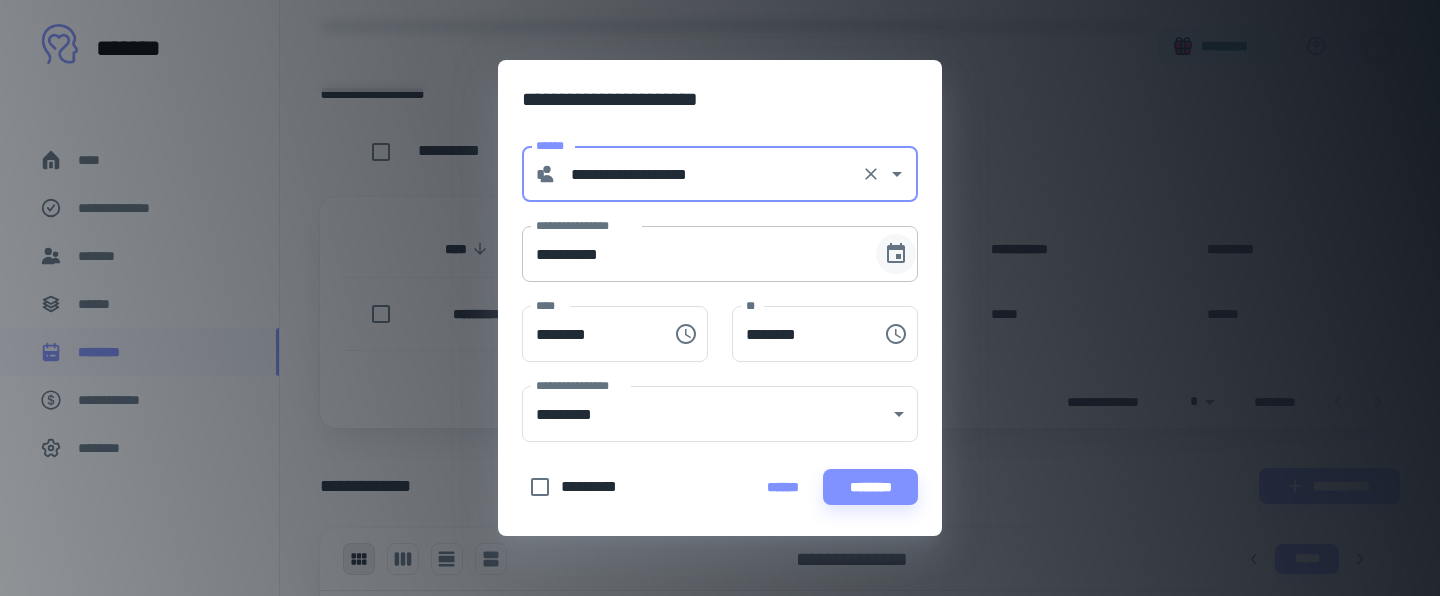 click 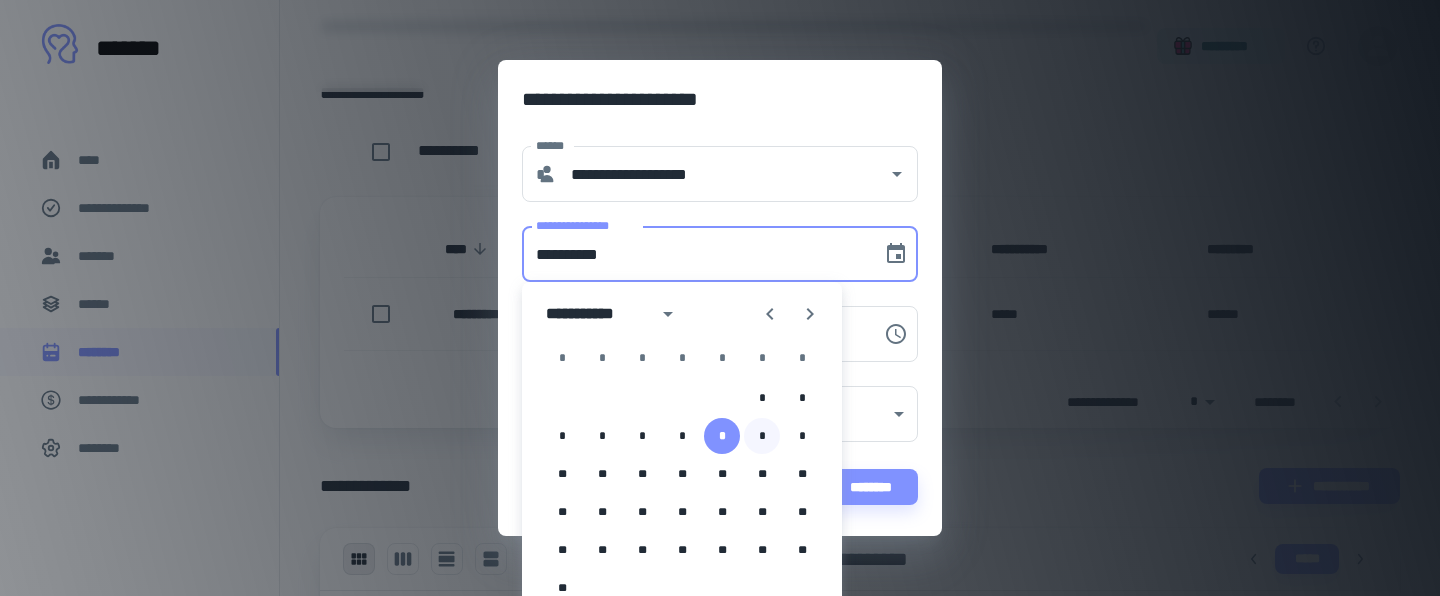 click on "*" at bounding box center [762, 436] 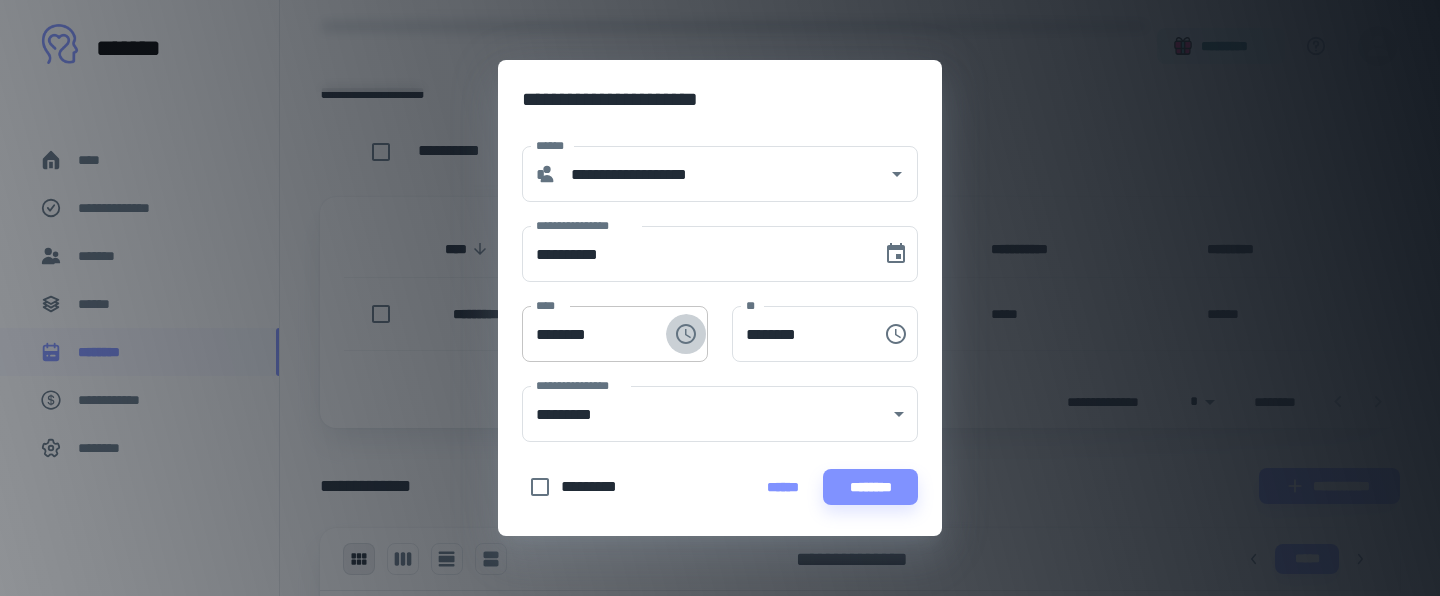click 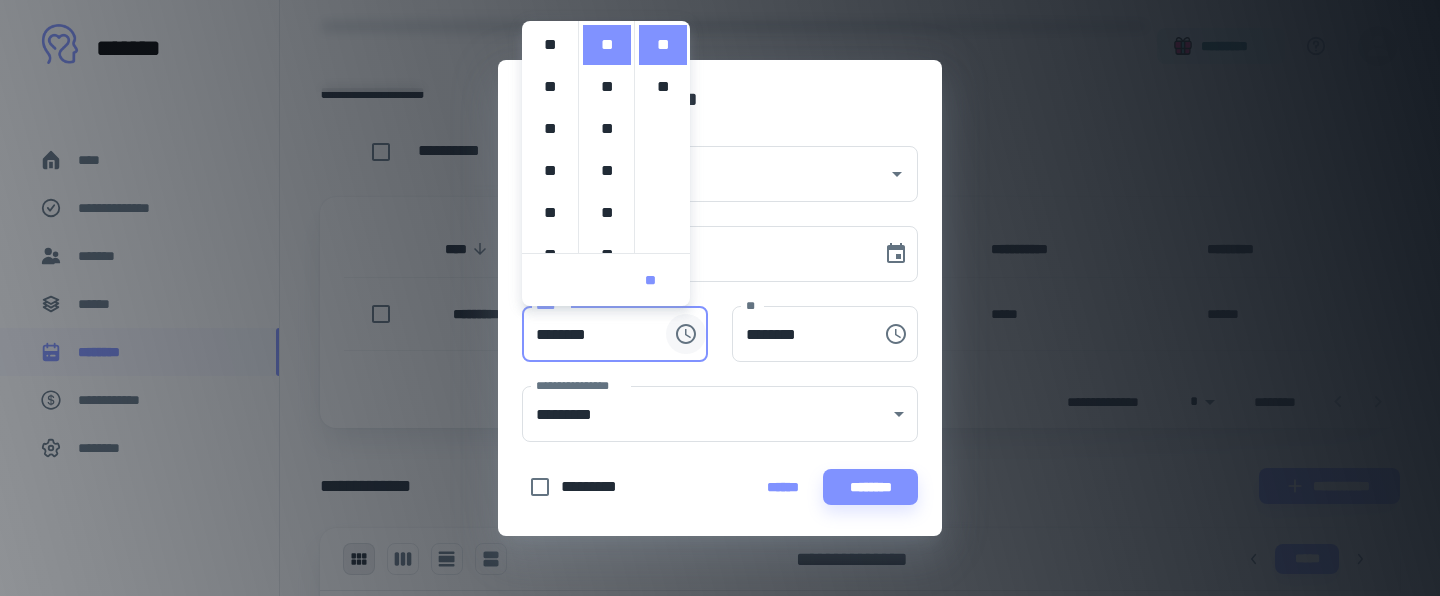 scroll, scrollTop: 420, scrollLeft: 0, axis: vertical 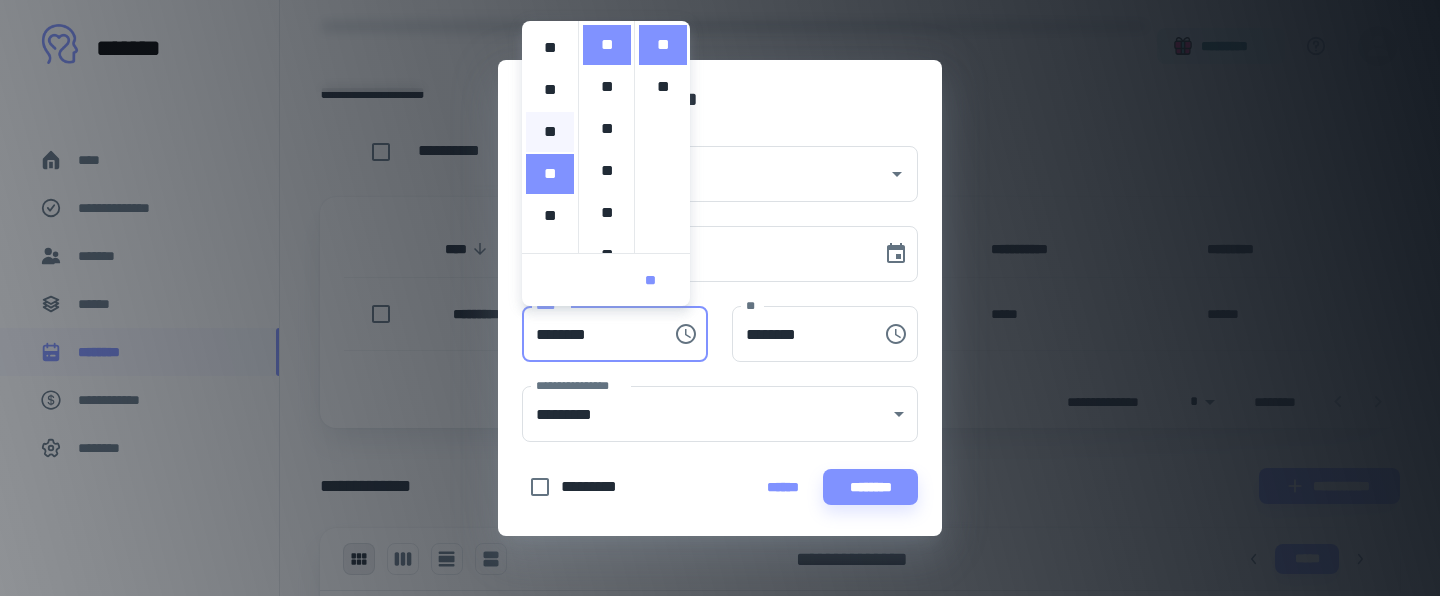 click on "**" at bounding box center [550, 132] 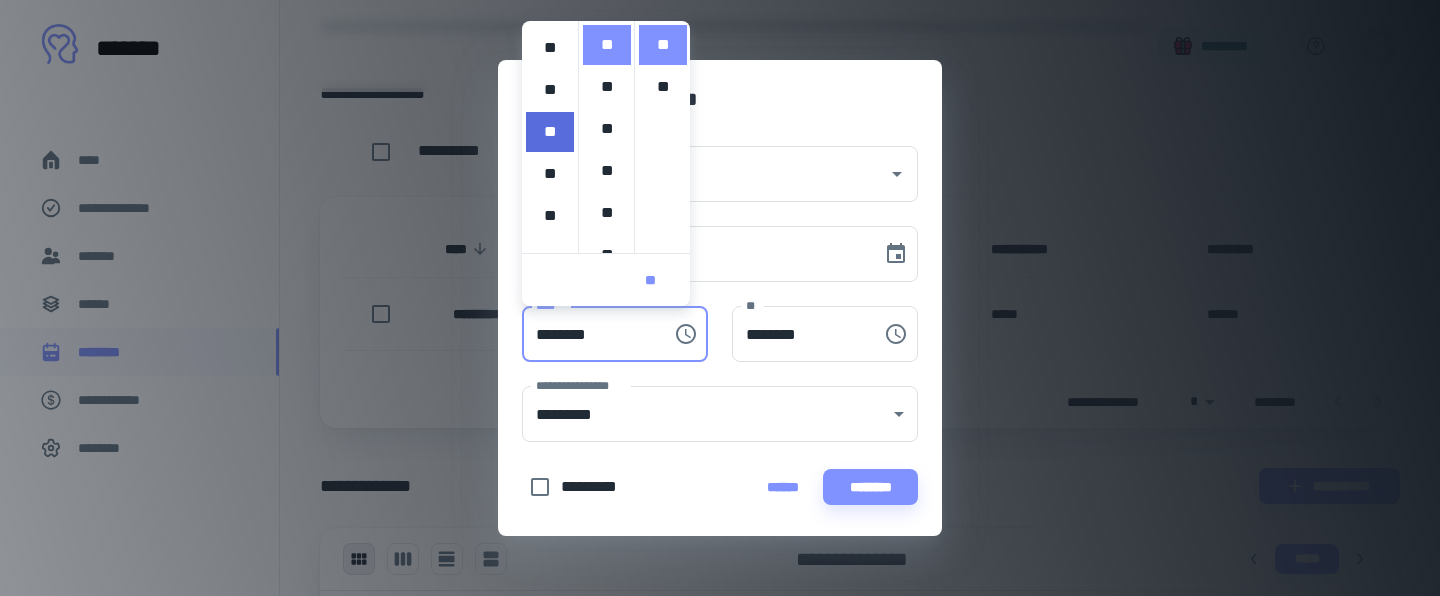 type on "********" 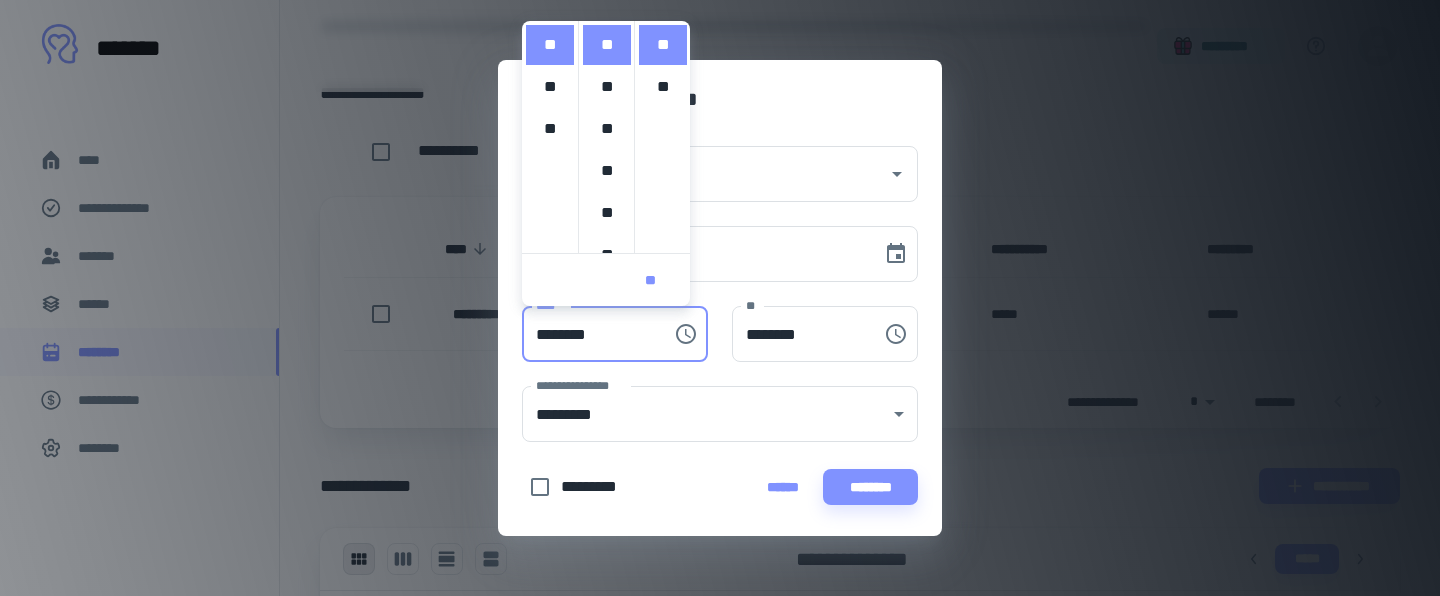 click on "**********" at bounding box center [708, 402] 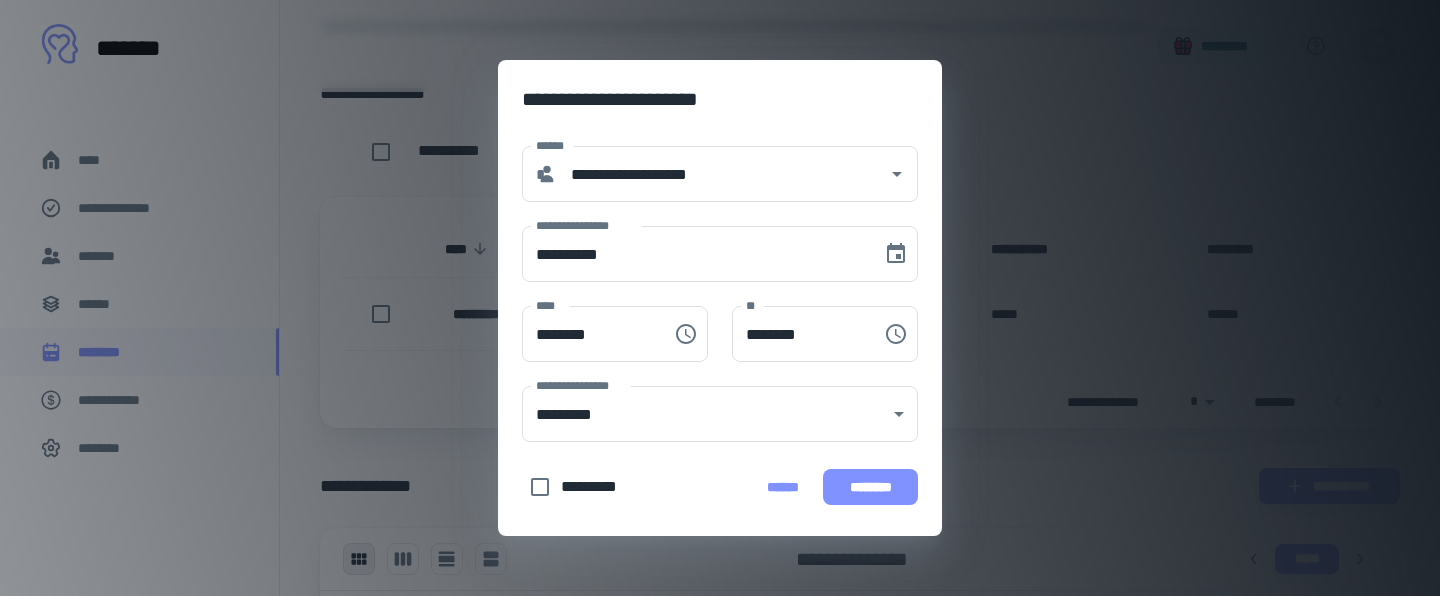 click on "********" at bounding box center [870, 487] 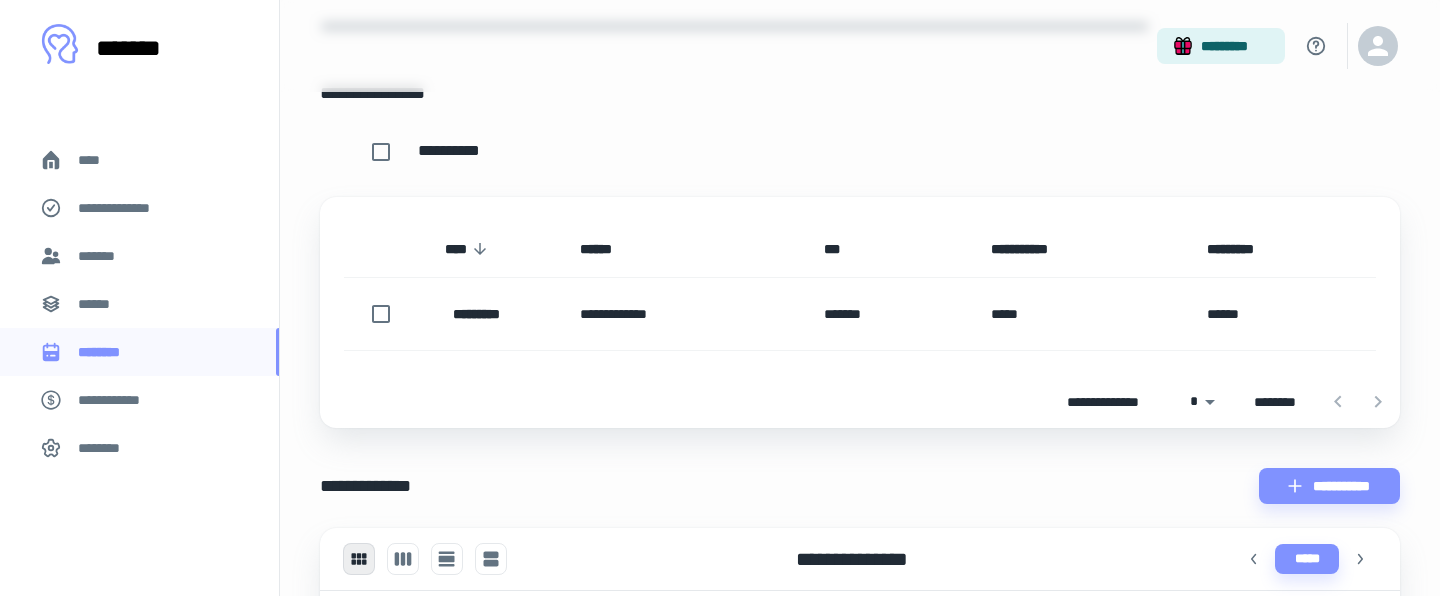 click on "*******" at bounding box center (139, 256) 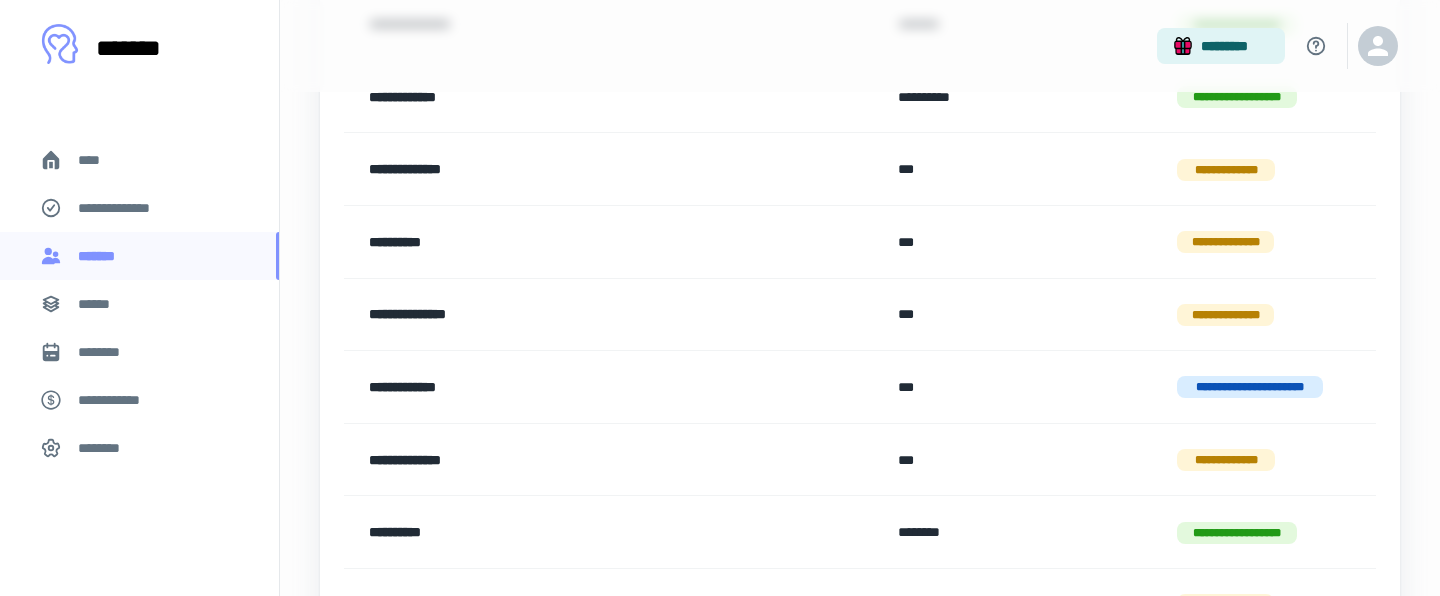 scroll, scrollTop: 1279, scrollLeft: 0, axis: vertical 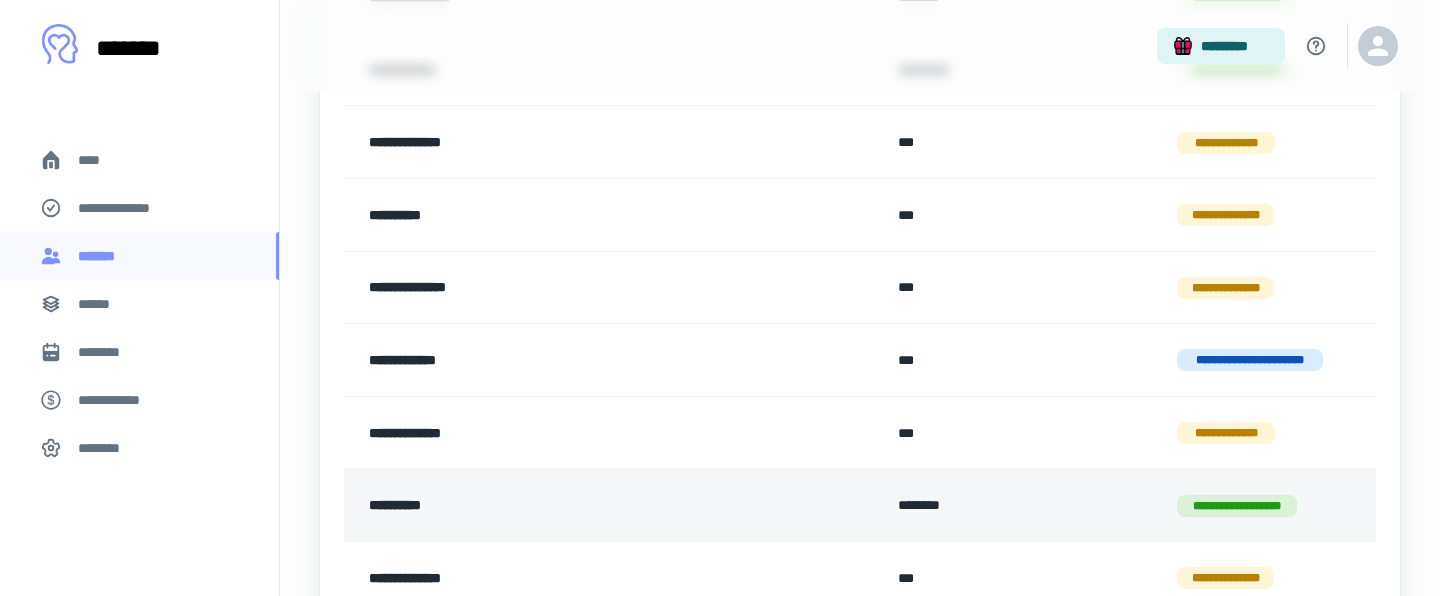 click on "**********" at bounding box center (566, 505) 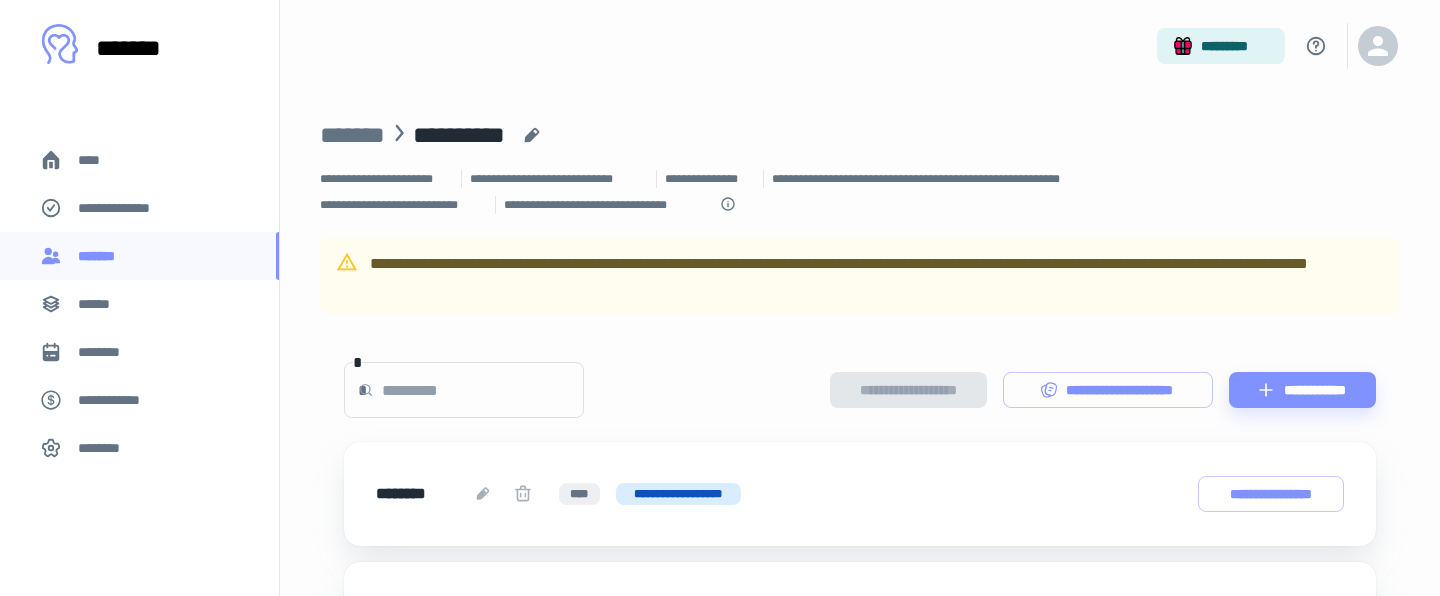 click on "********" at bounding box center [139, 352] 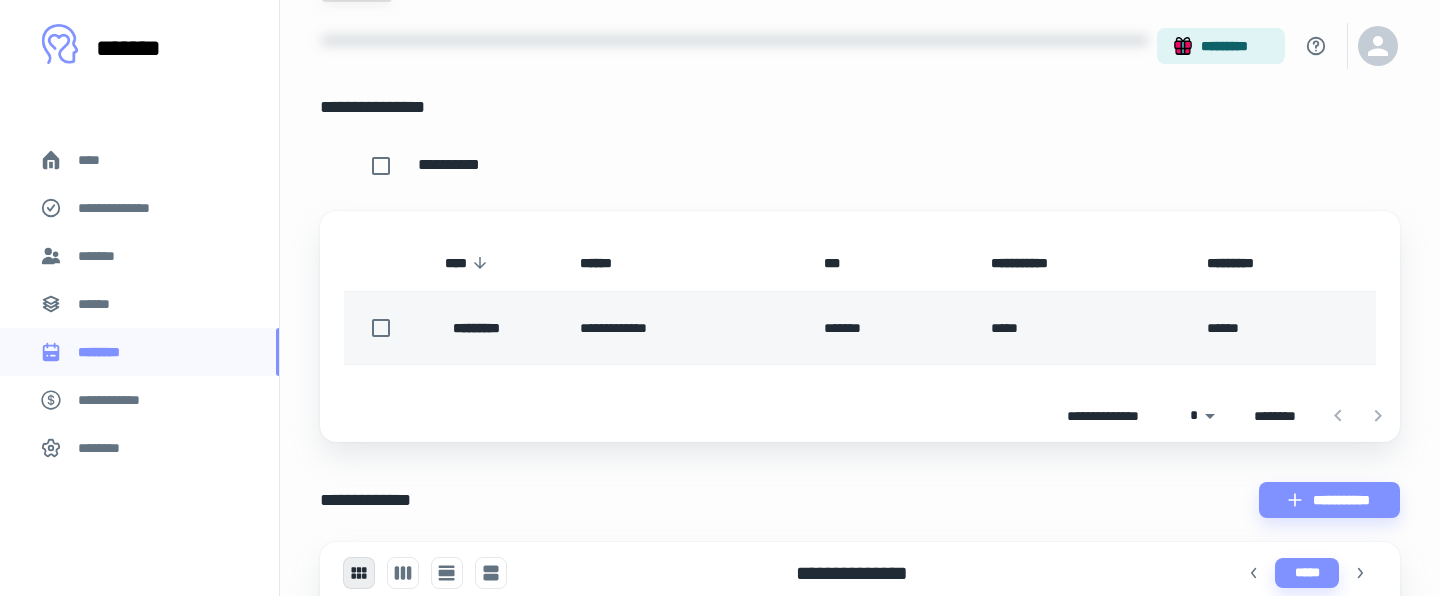 scroll, scrollTop: 335, scrollLeft: 0, axis: vertical 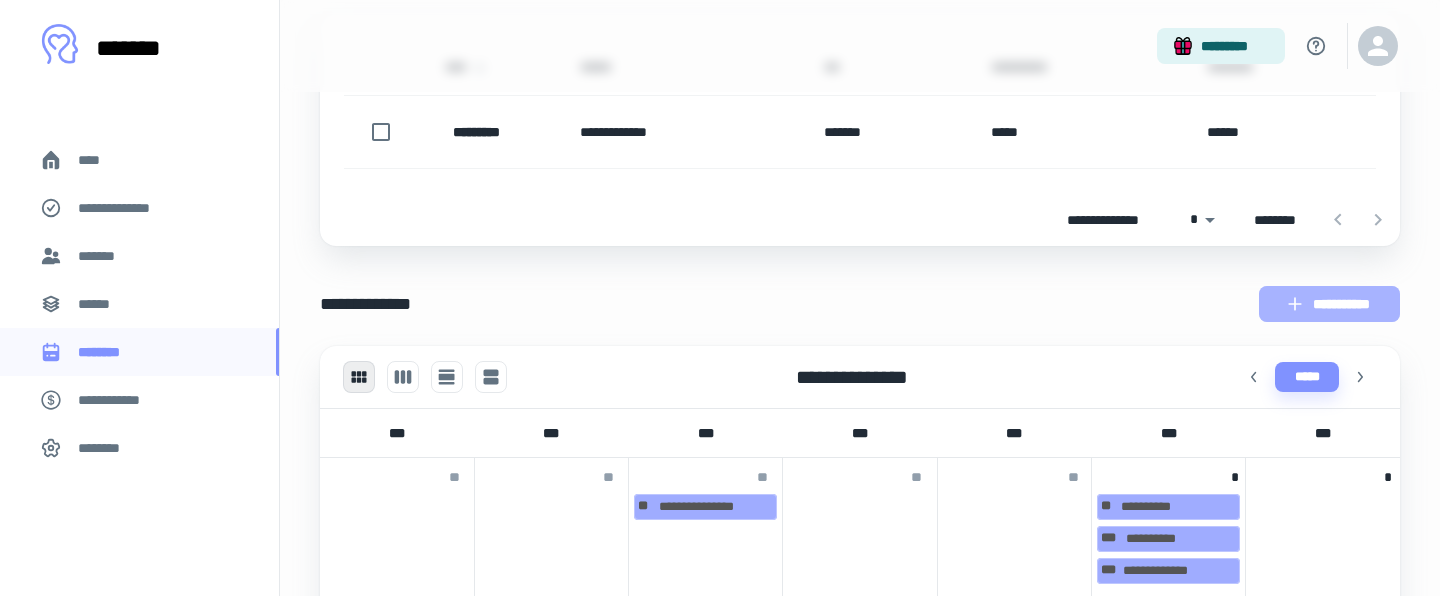 click on "**********" at bounding box center [1329, 304] 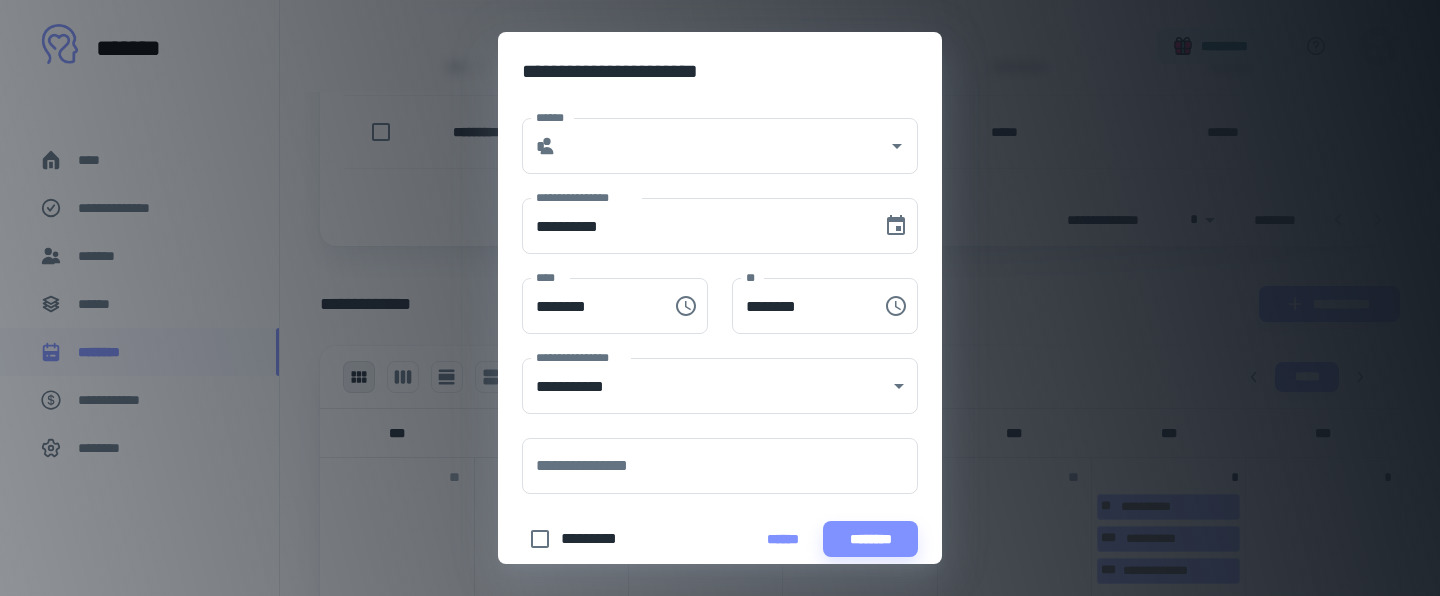 click on "**********" at bounding box center (720, 298) 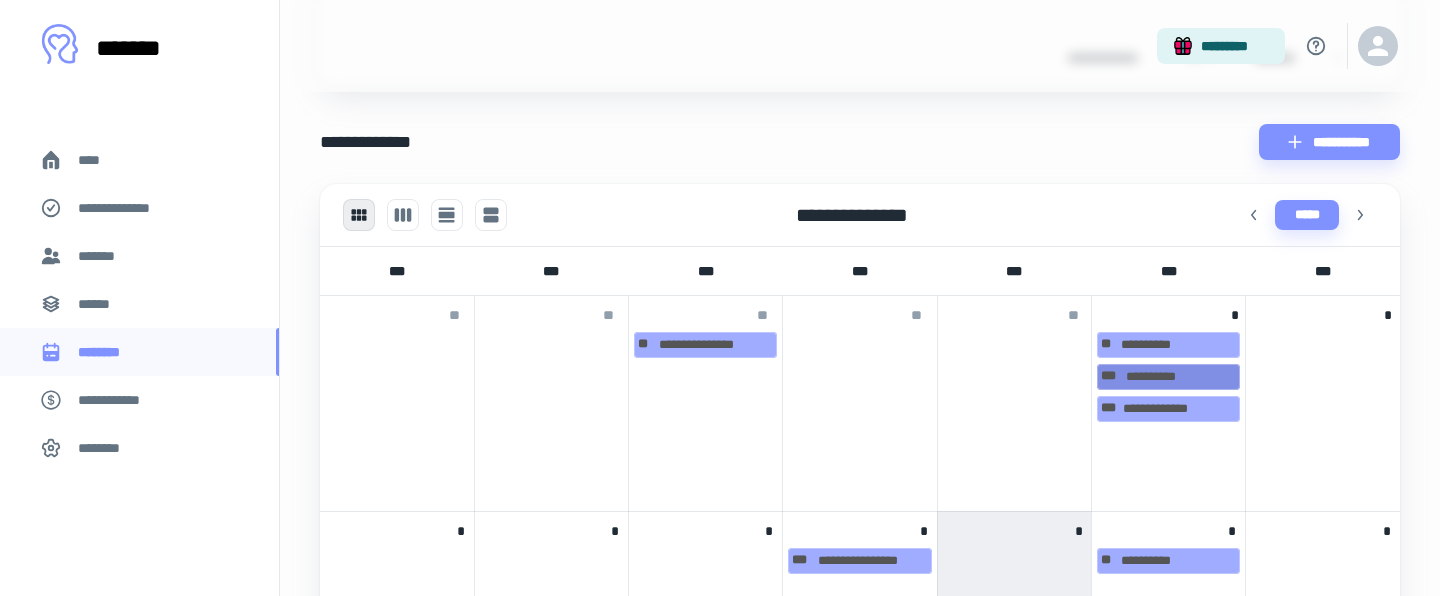 scroll, scrollTop: 534, scrollLeft: 0, axis: vertical 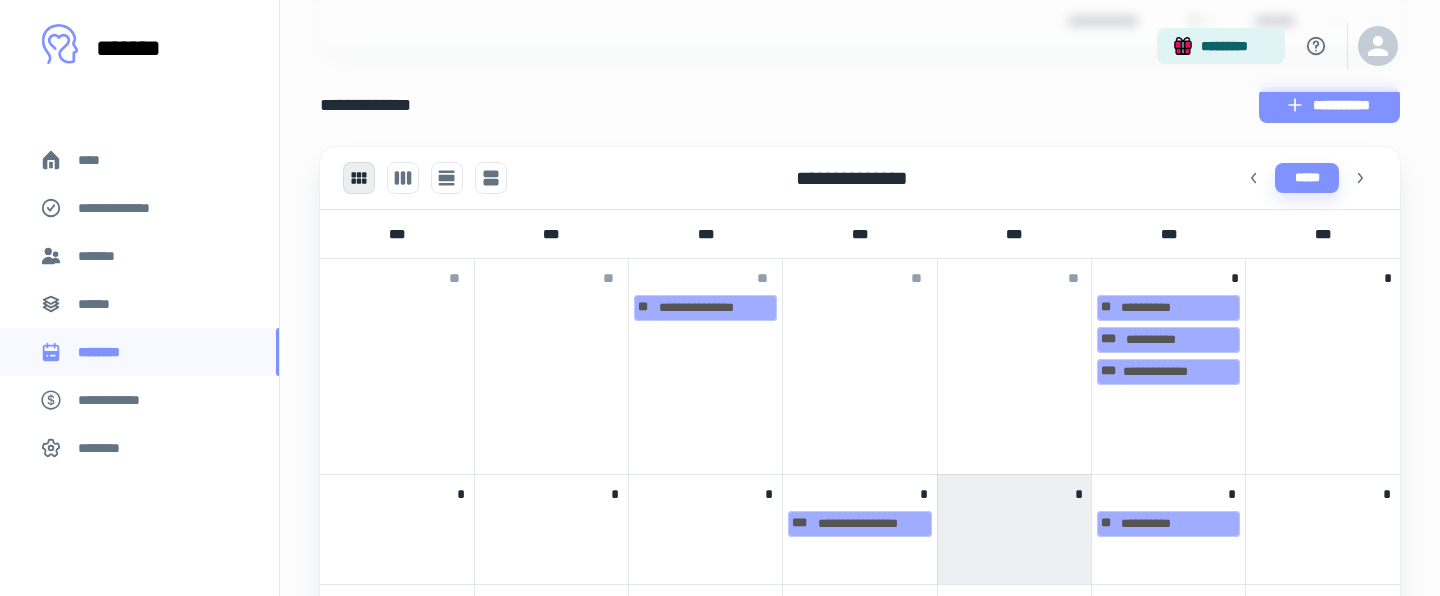 click on "**********" at bounding box center [1329, 105] 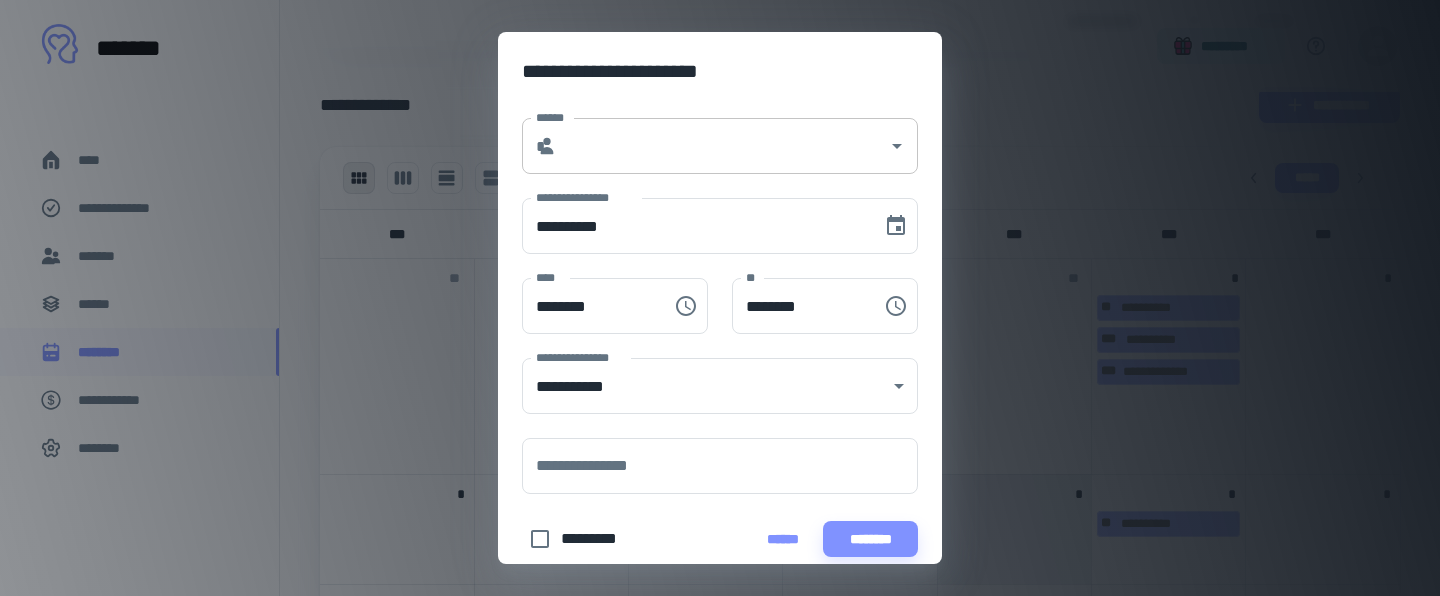 click on "******" at bounding box center [722, 146] 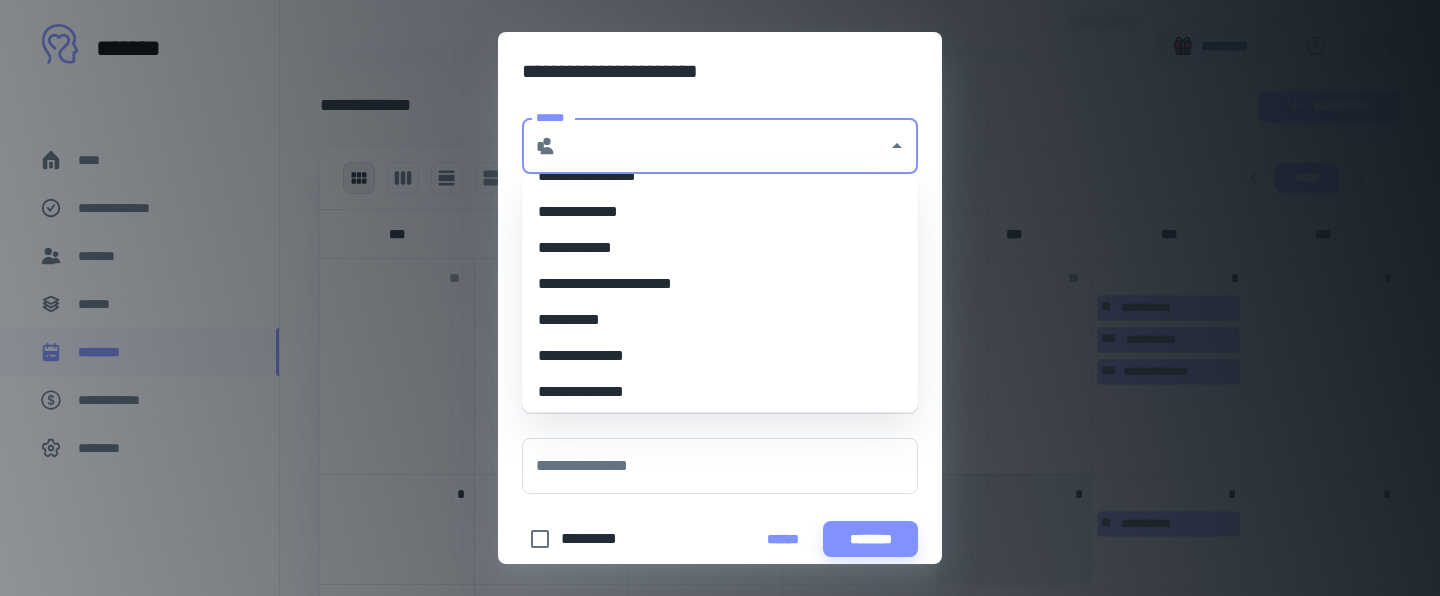 scroll, scrollTop: 102, scrollLeft: 0, axis: vertical 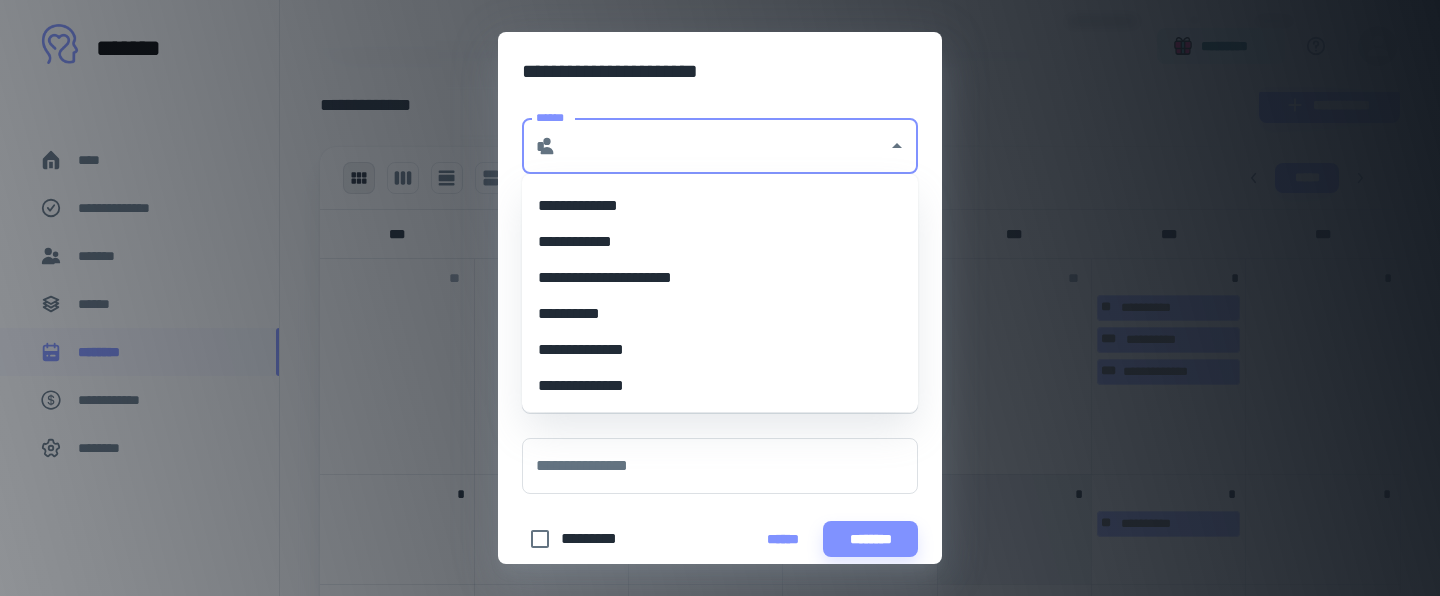 click on "**********" at bounding box center (720, 314) 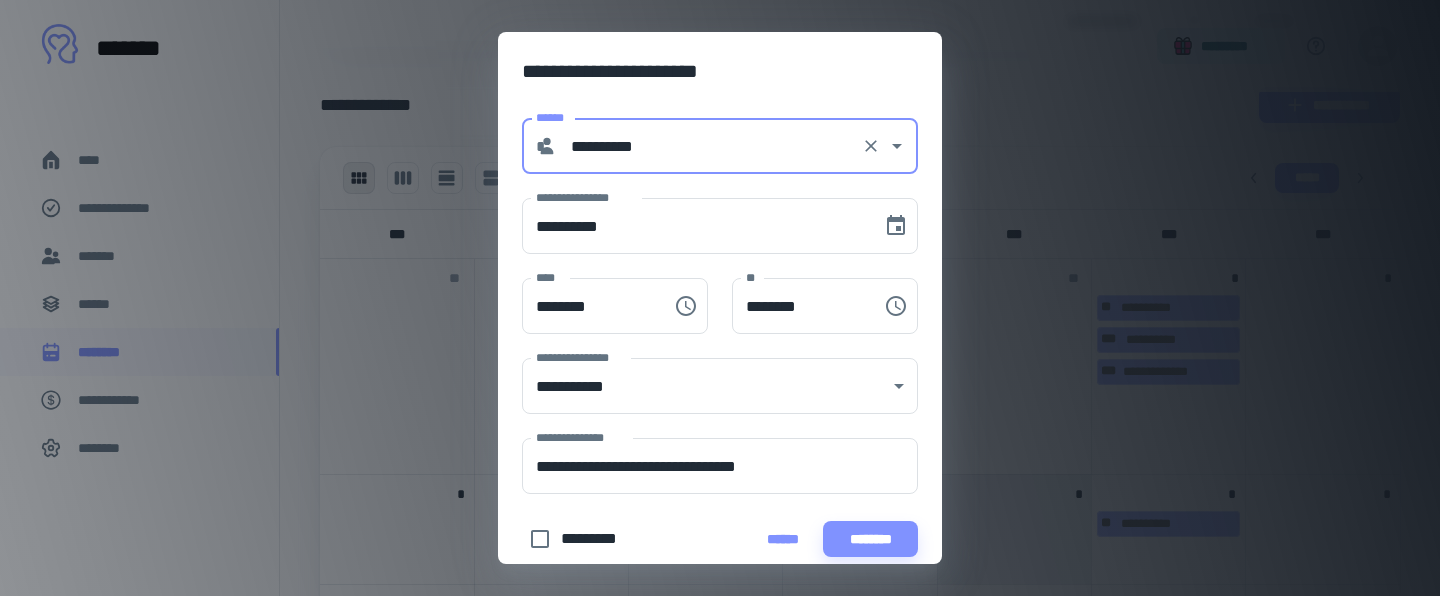 type on "**********" 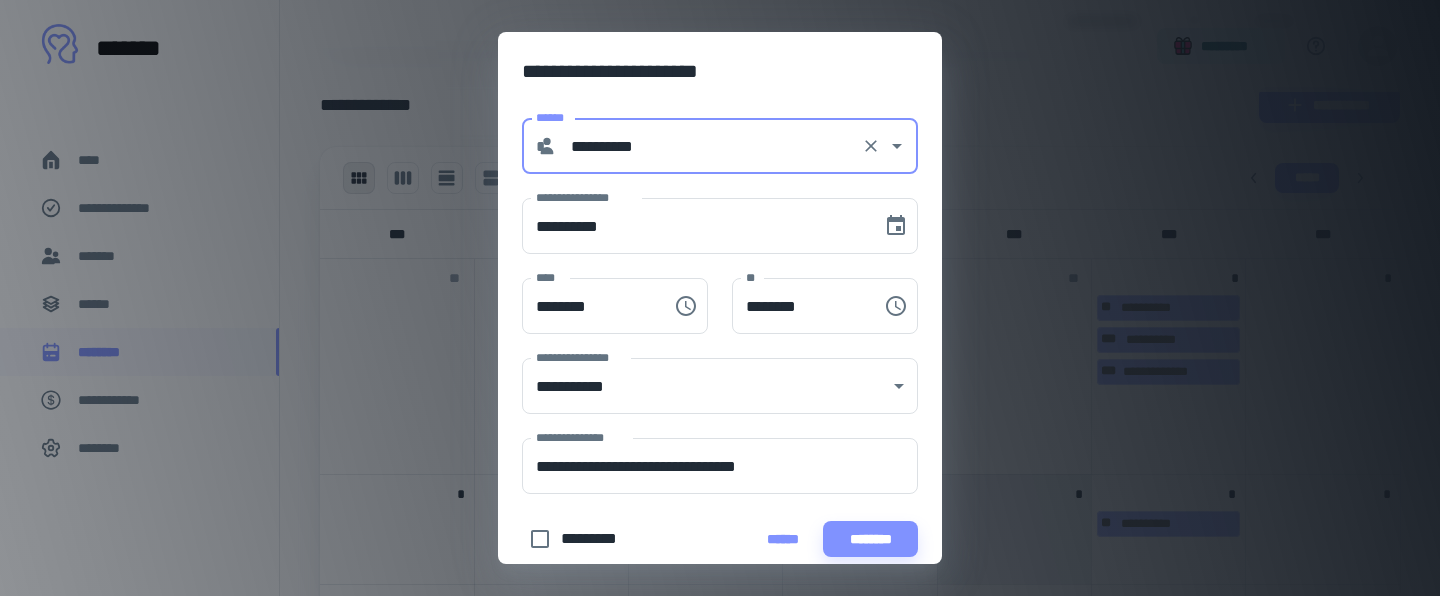 type on "********" 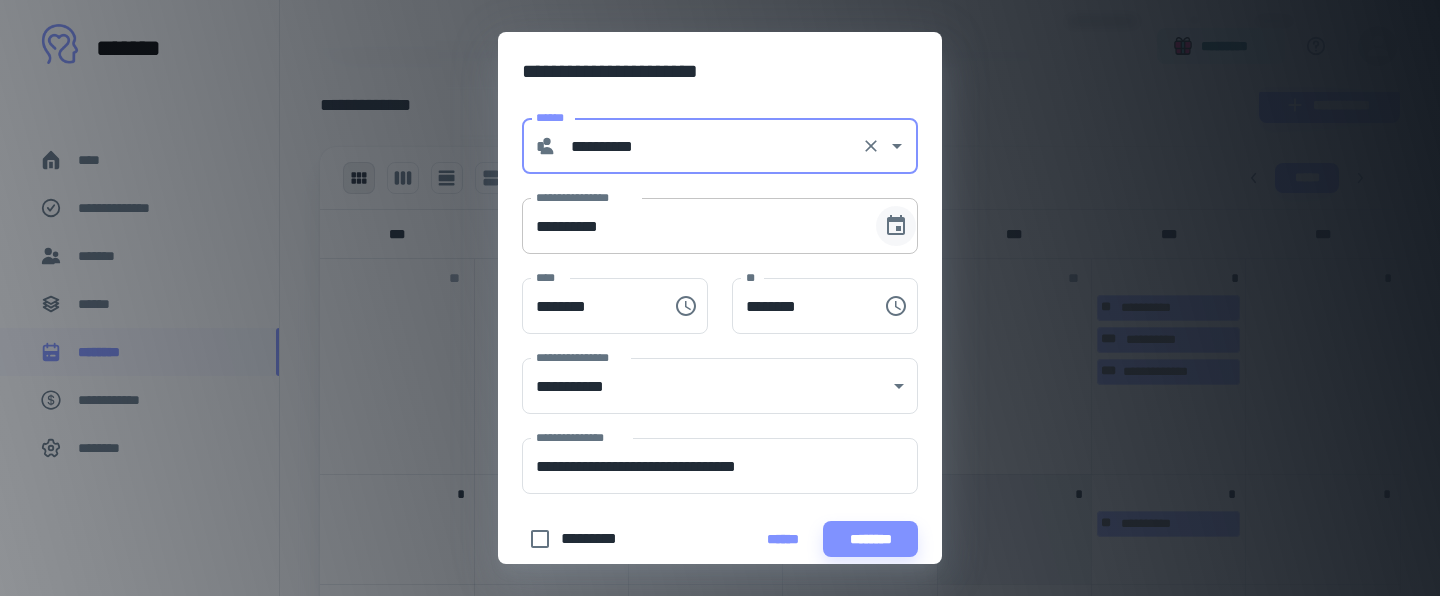 click at bounding box center [896, 226] 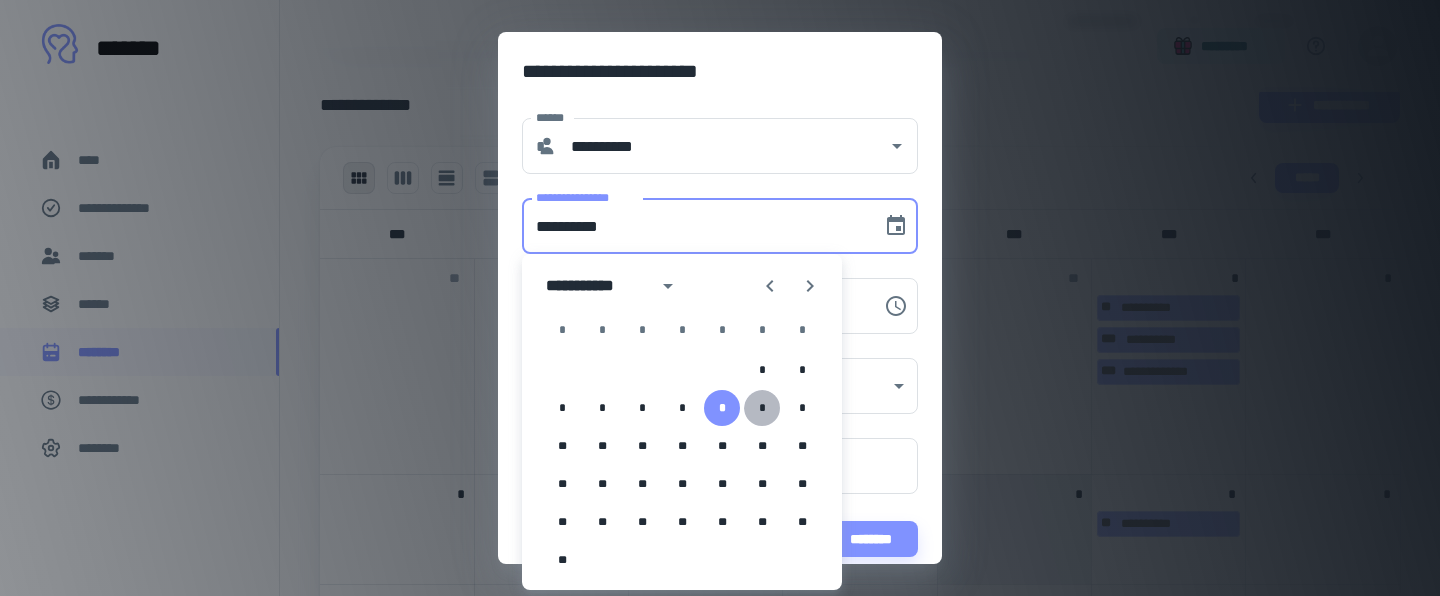 click on "*" at bounding box center (762, 408) 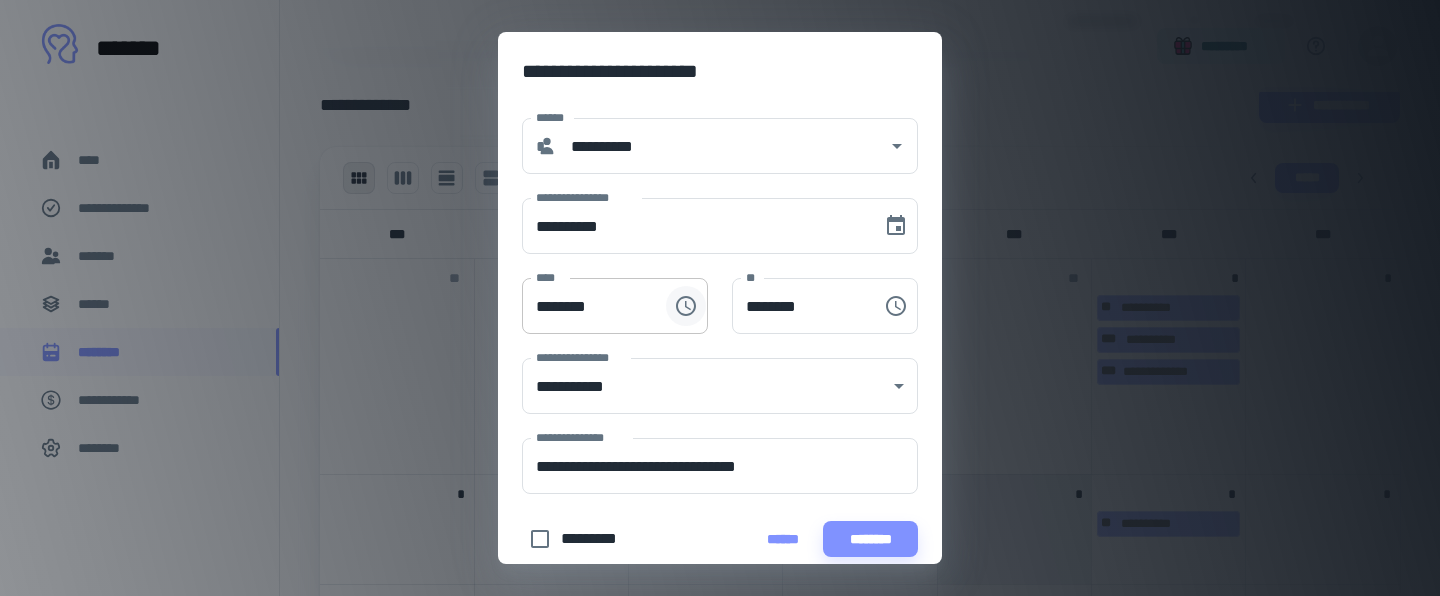 click 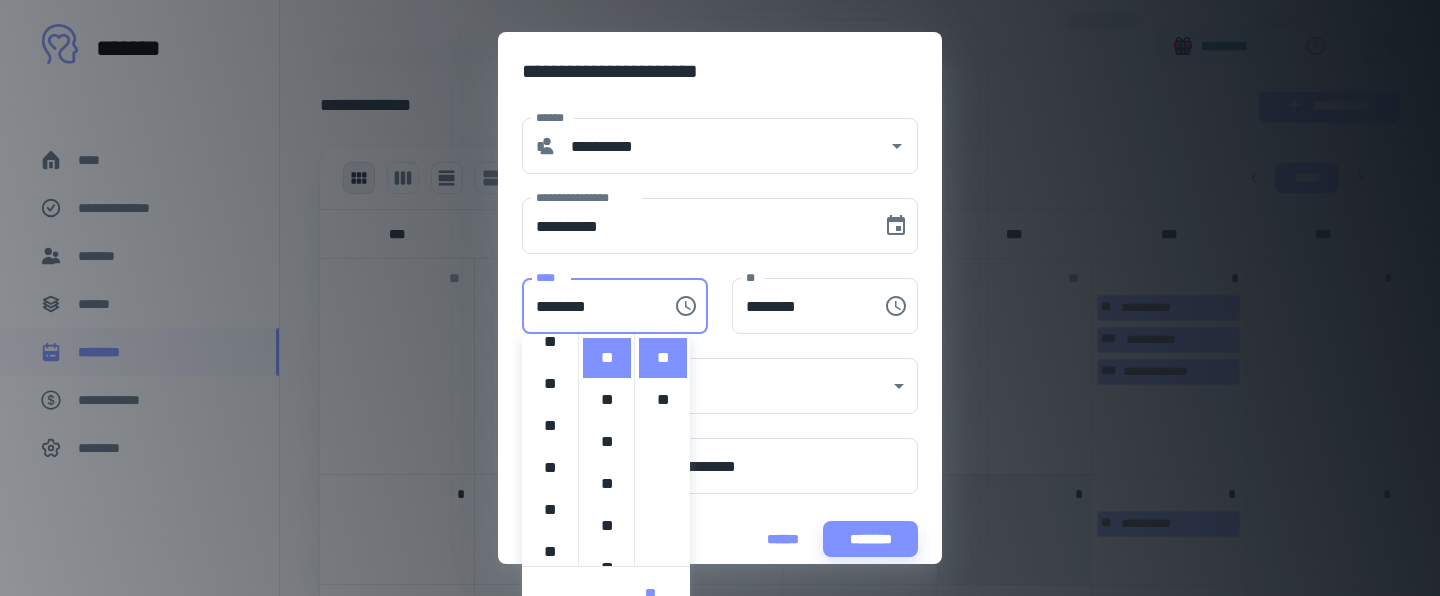 scroll, scrollTop: 0, scrollLeft: 0, axis: both 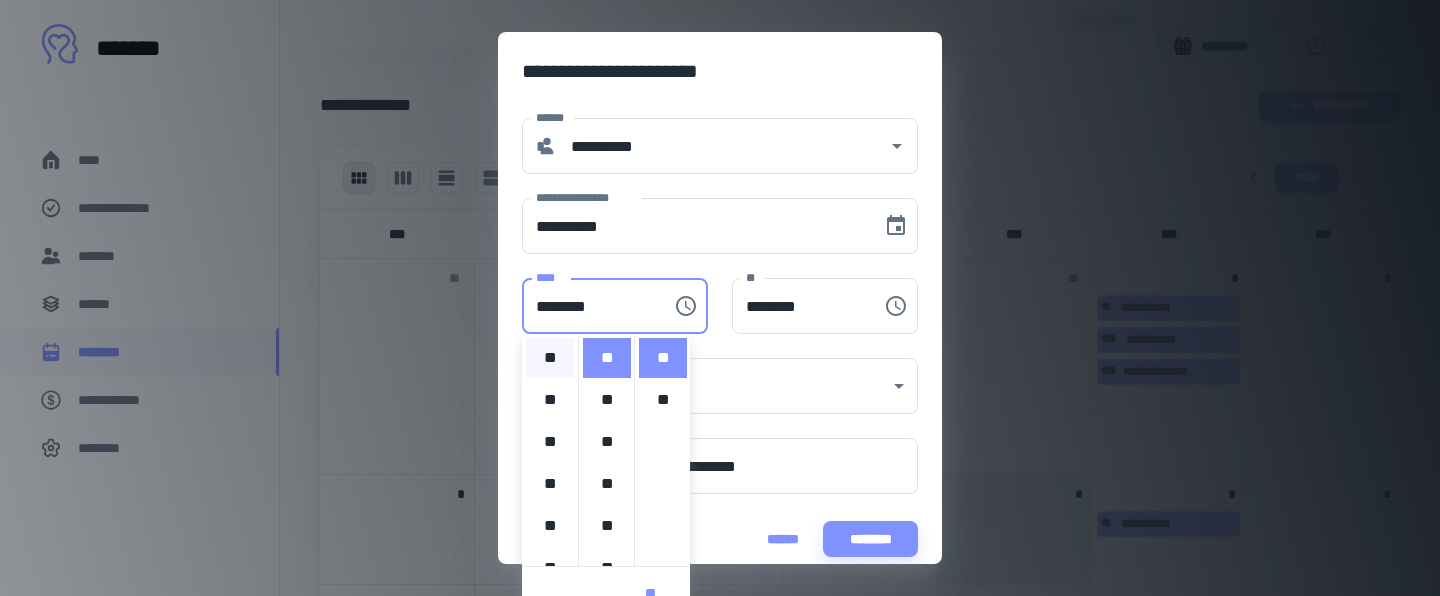 click on "**" at bounding box center (550, 358) 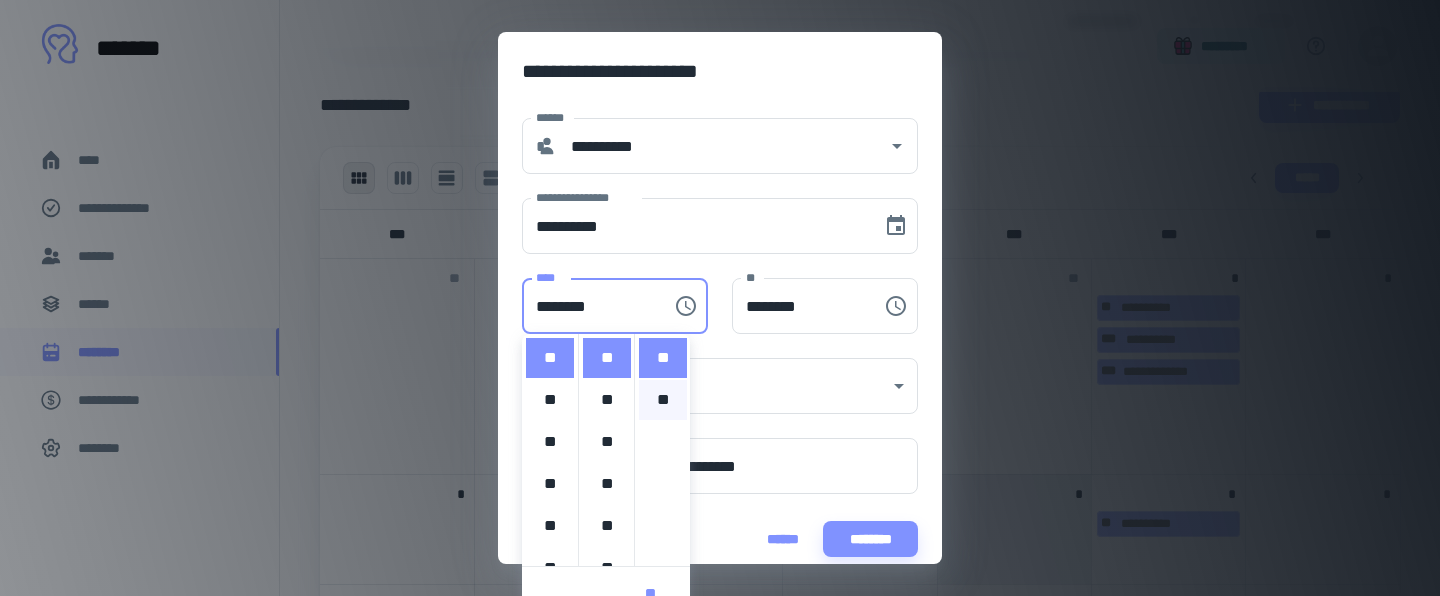 click on "**" at bounding box center (663, 400) 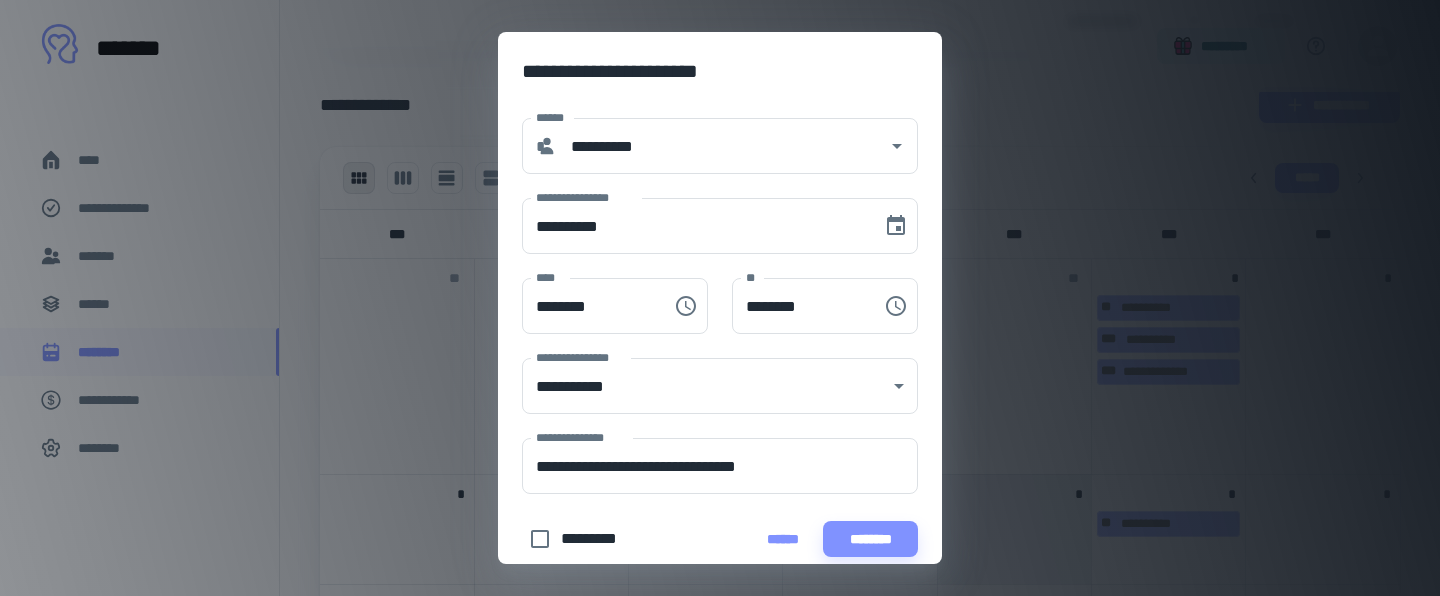 scroll, scrollTop: 42, scrollLeft: 0, axis: vertical 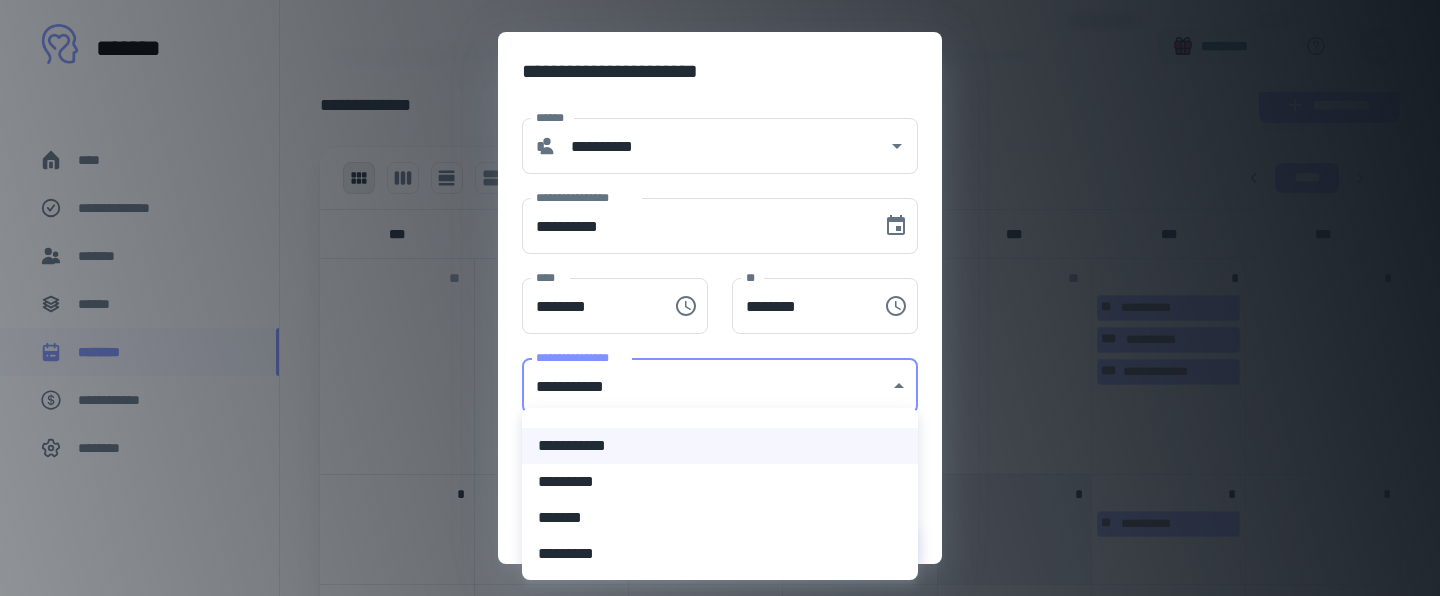 click on "**********" at bounding box center (720, -236) 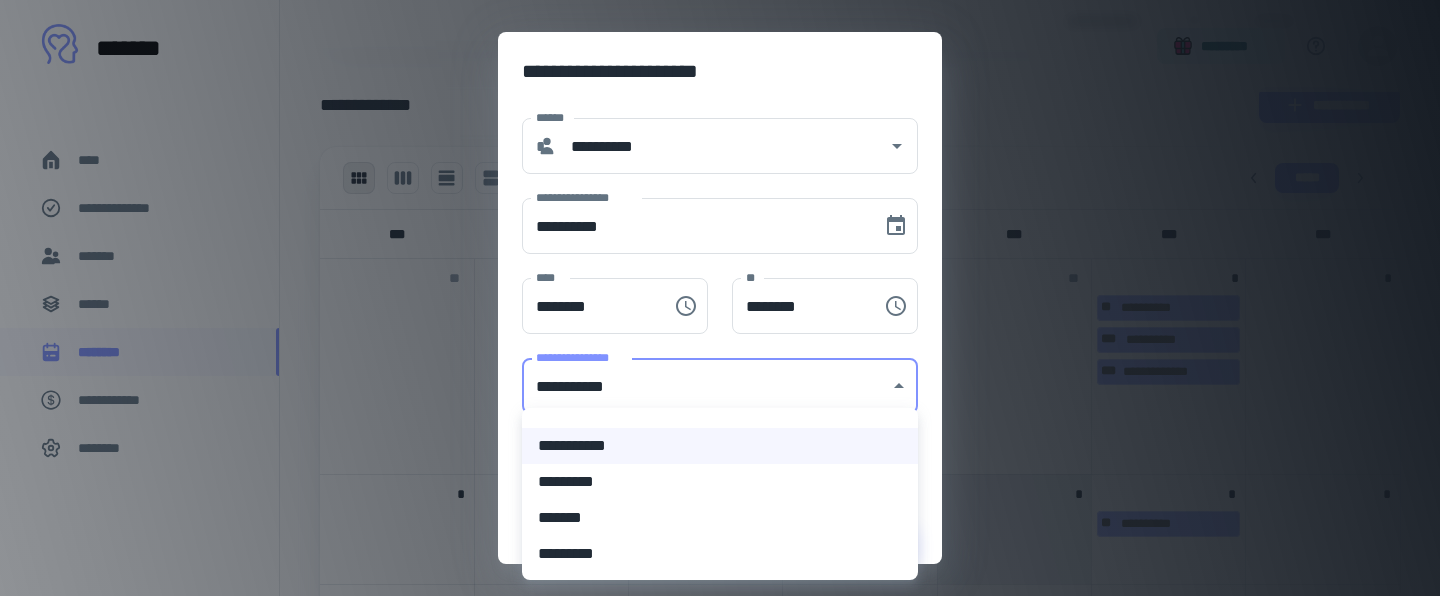 click on "*********" at bounding box center (720, 482) 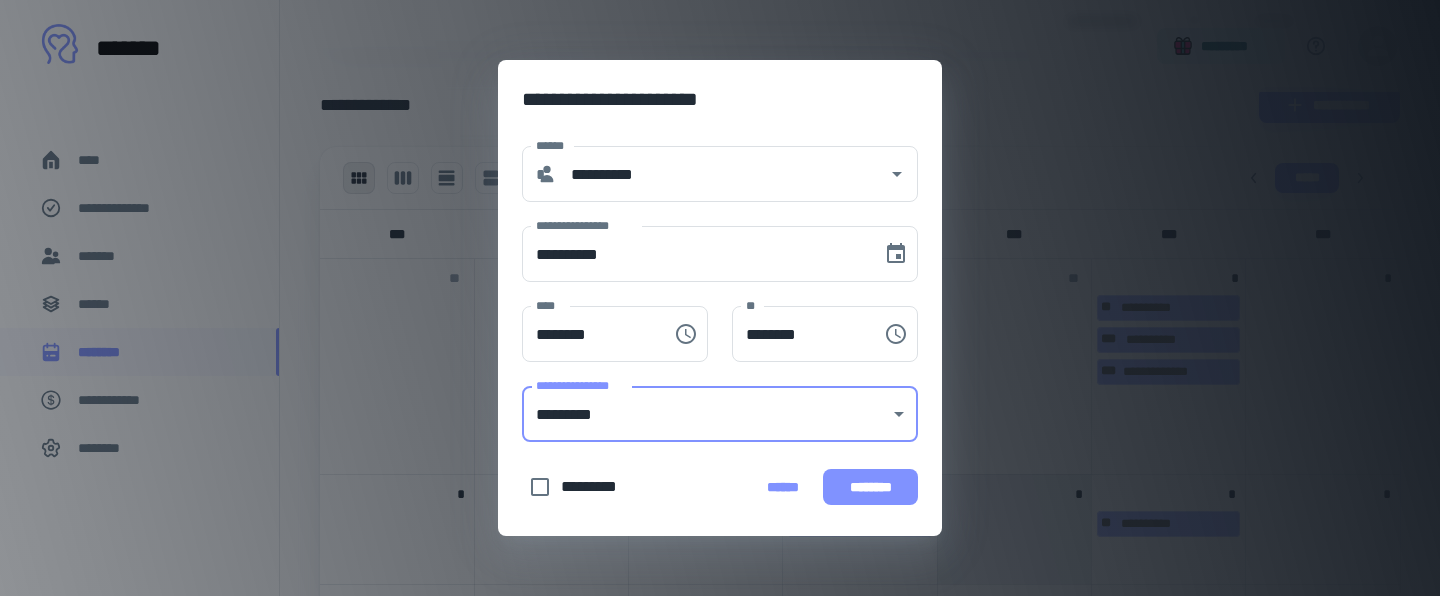 click on "********" at bounding box center [870, 487] 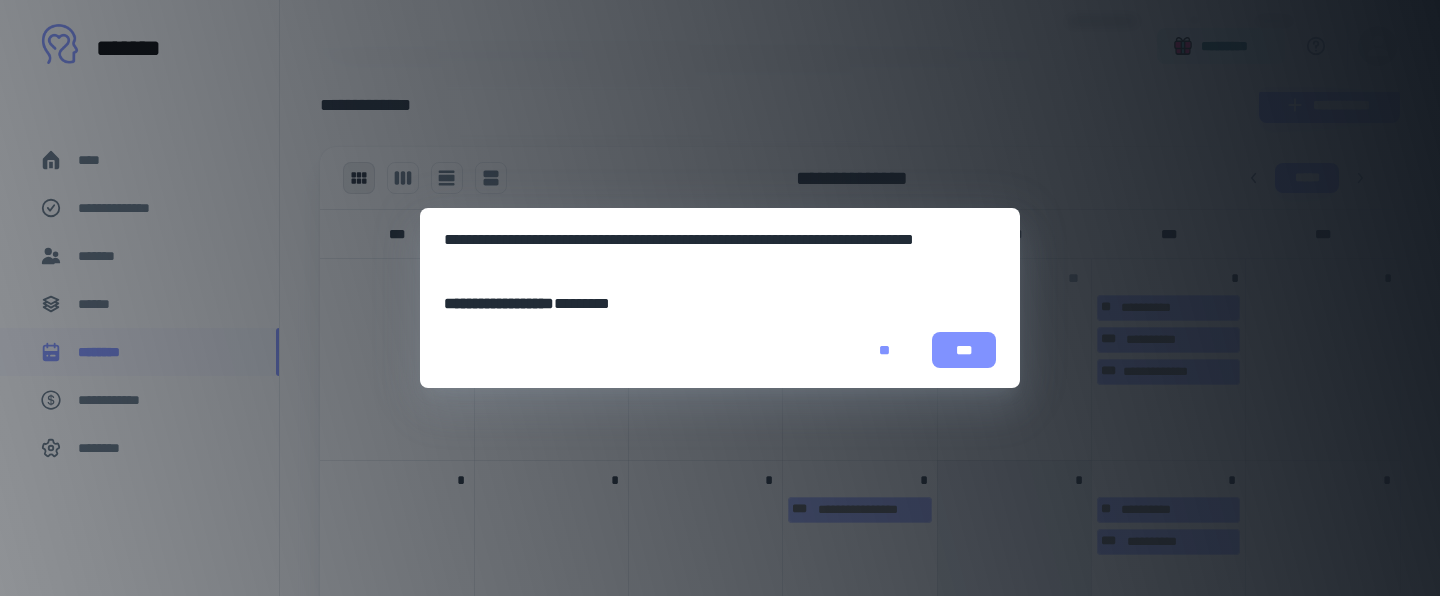 click on "***" at bounding box center [964, 350] 